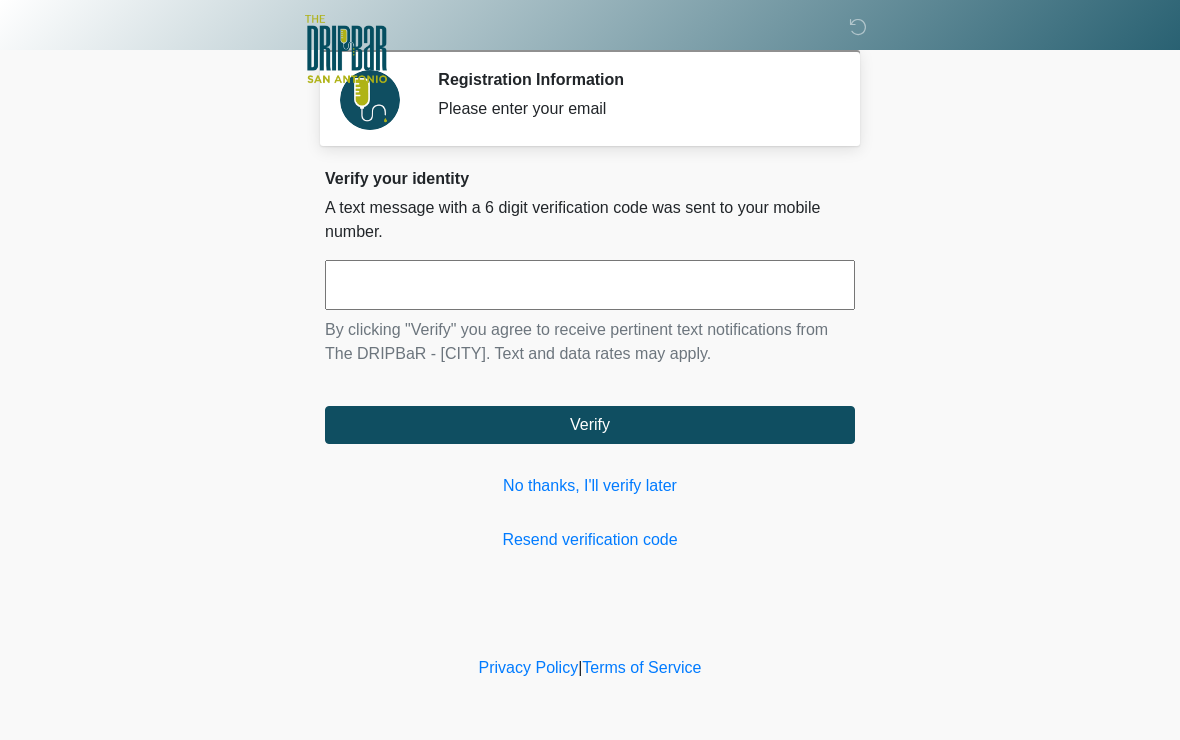 scroll, scrollTop: 263, scrollLeft: 223, axis: both 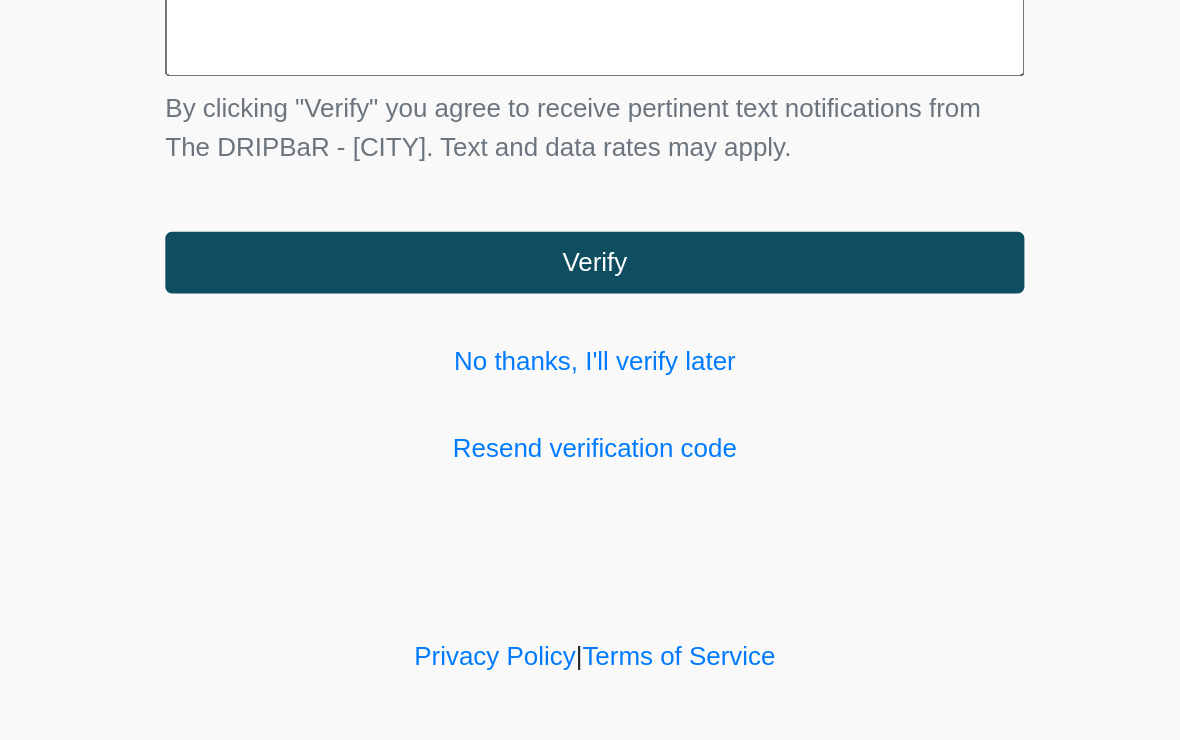 click on "No thanks, I'll verify later" at bounding box center [590, 486] 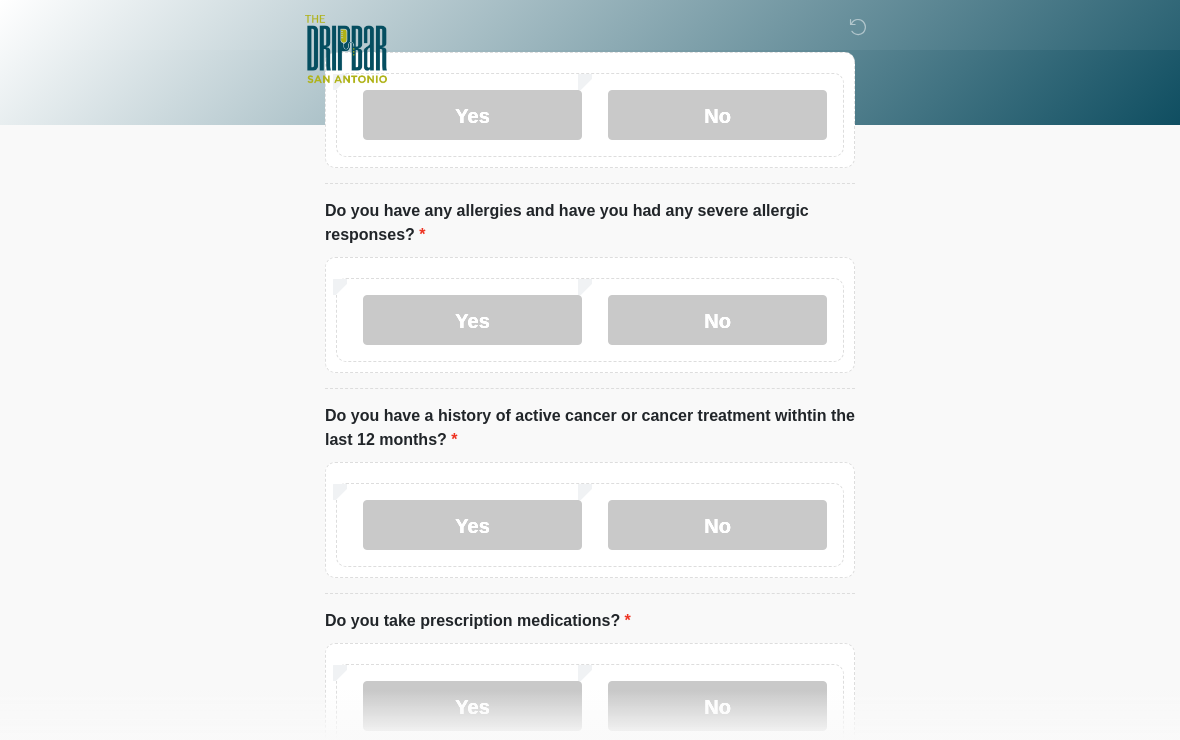 click on "What is your primary language?" at bounding box center (590, -32) 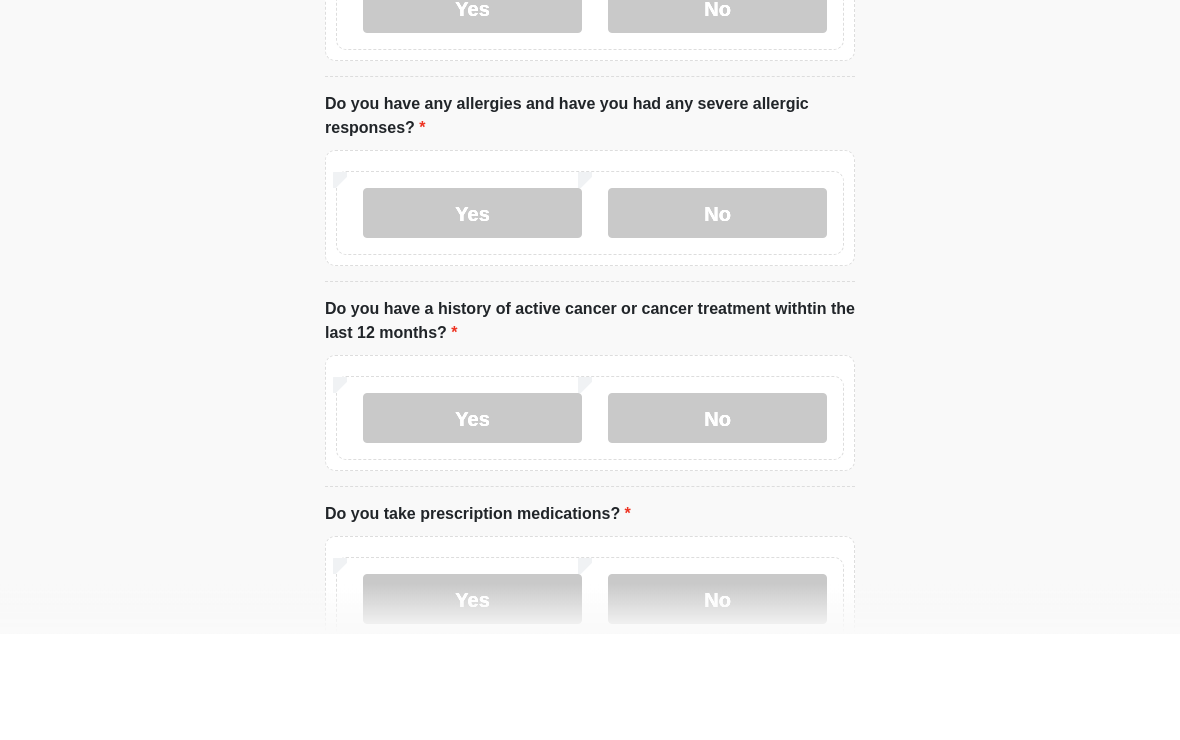 type on "*******" 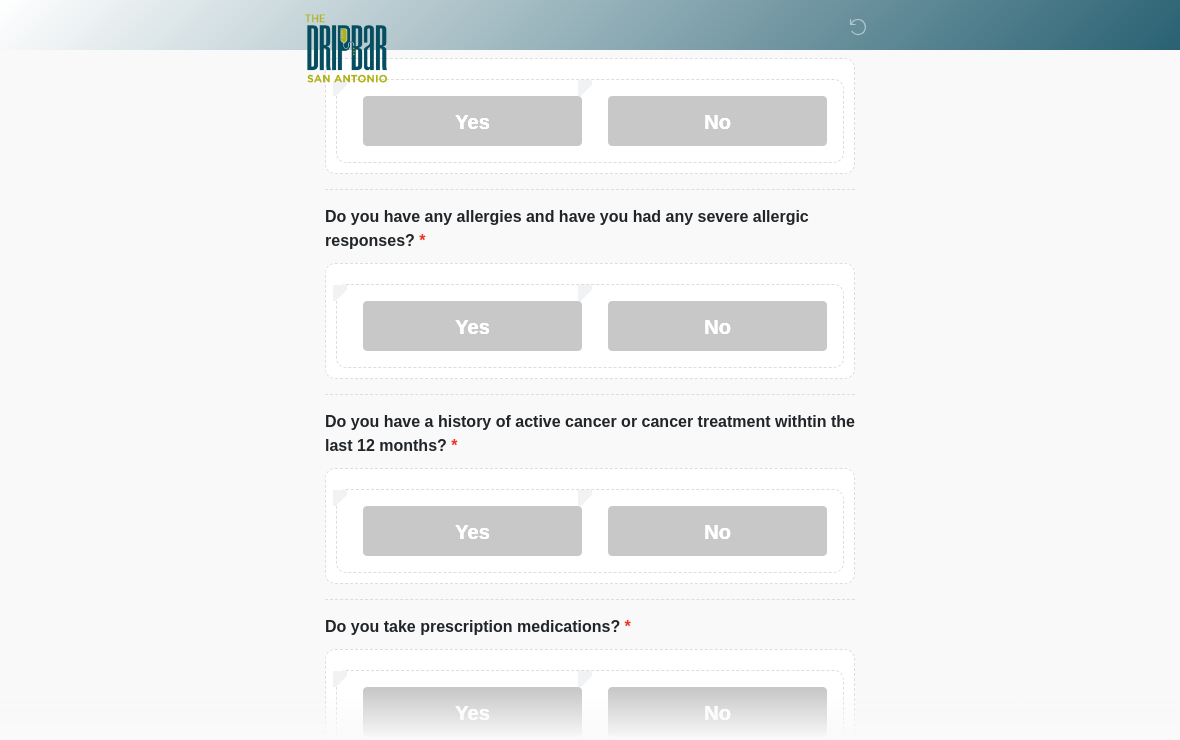 click on "No" at bounding box center [717, 327] 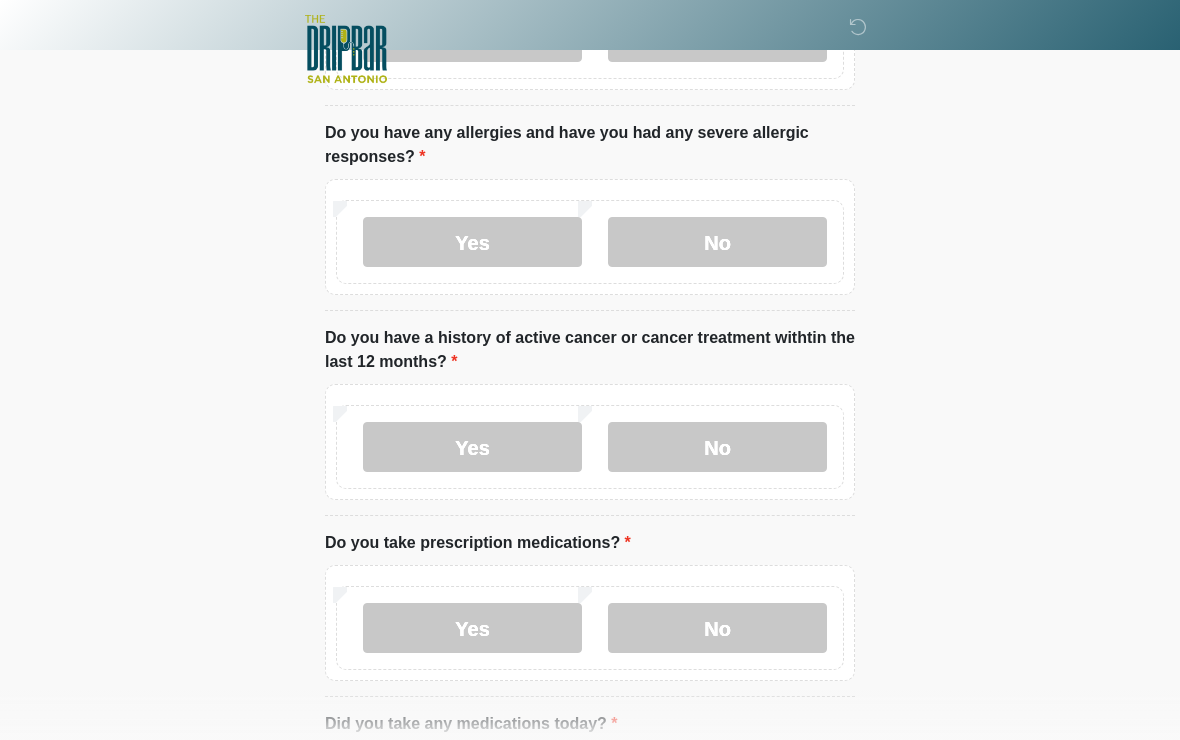 scroll, scrollTop: 343, scrollLeft: 0, axis: vertical 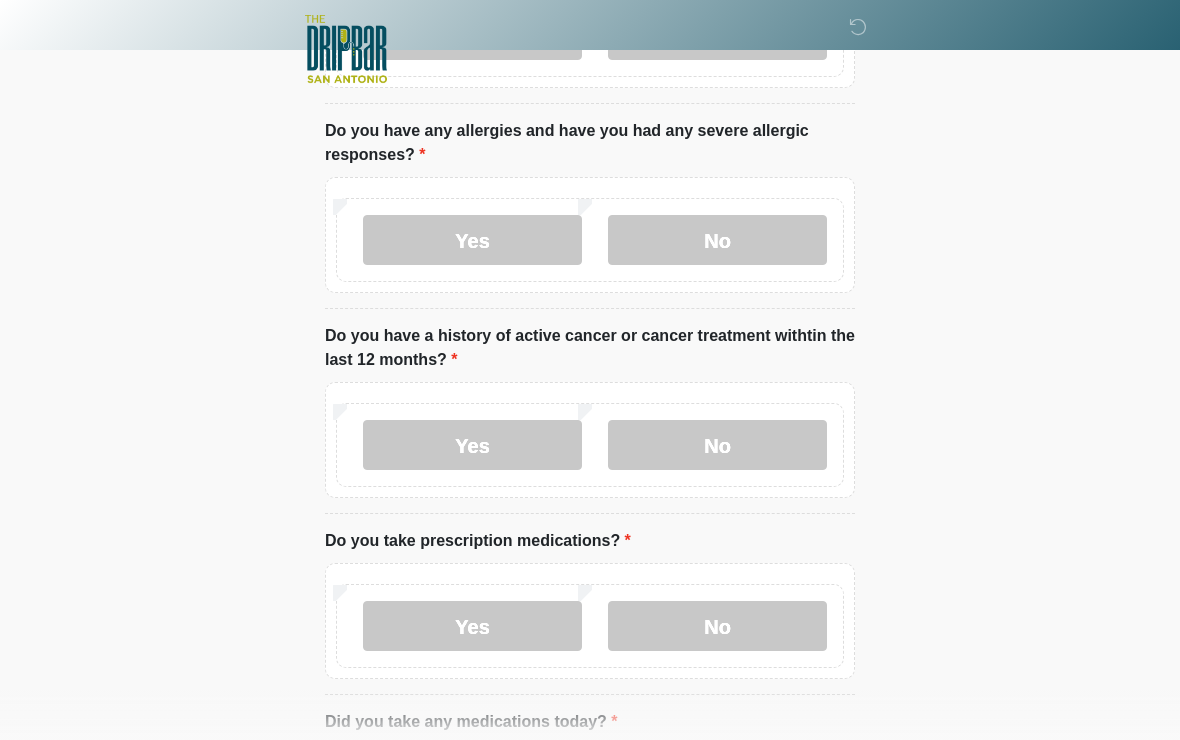 click on "No" at bounding box center [717, 445] 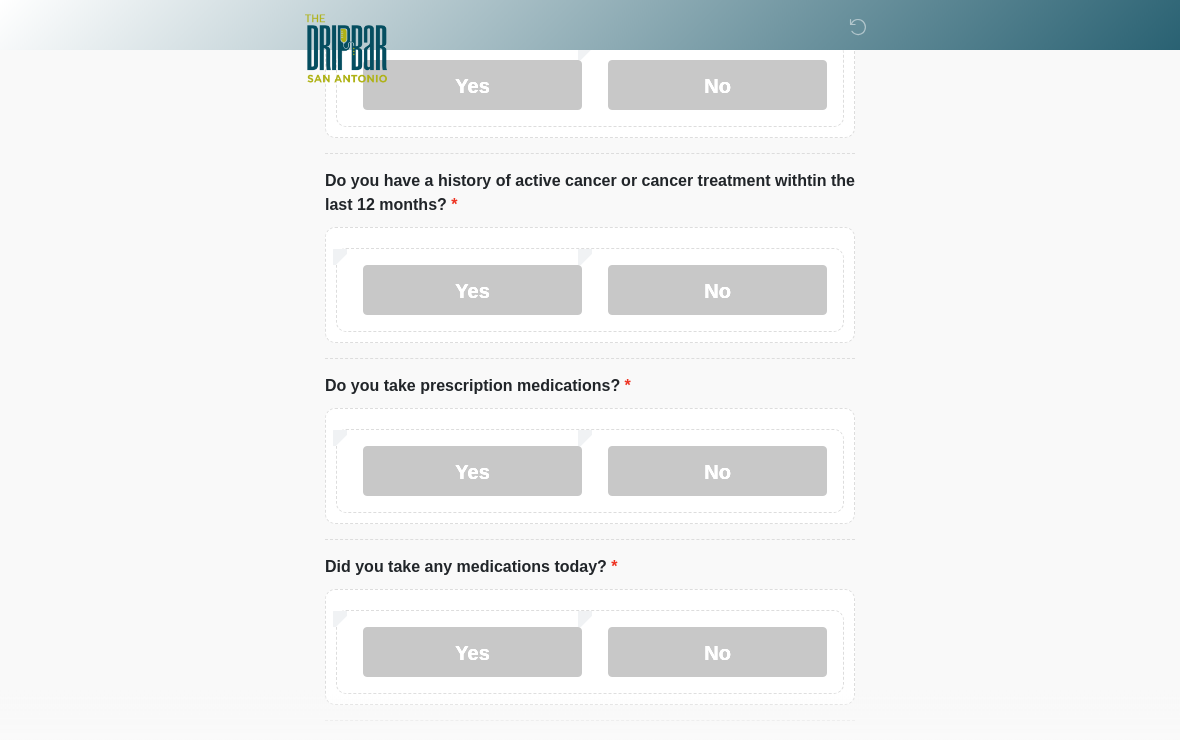 scroll, scrollTop: 498, scrollLeft: 0, axis: vertical 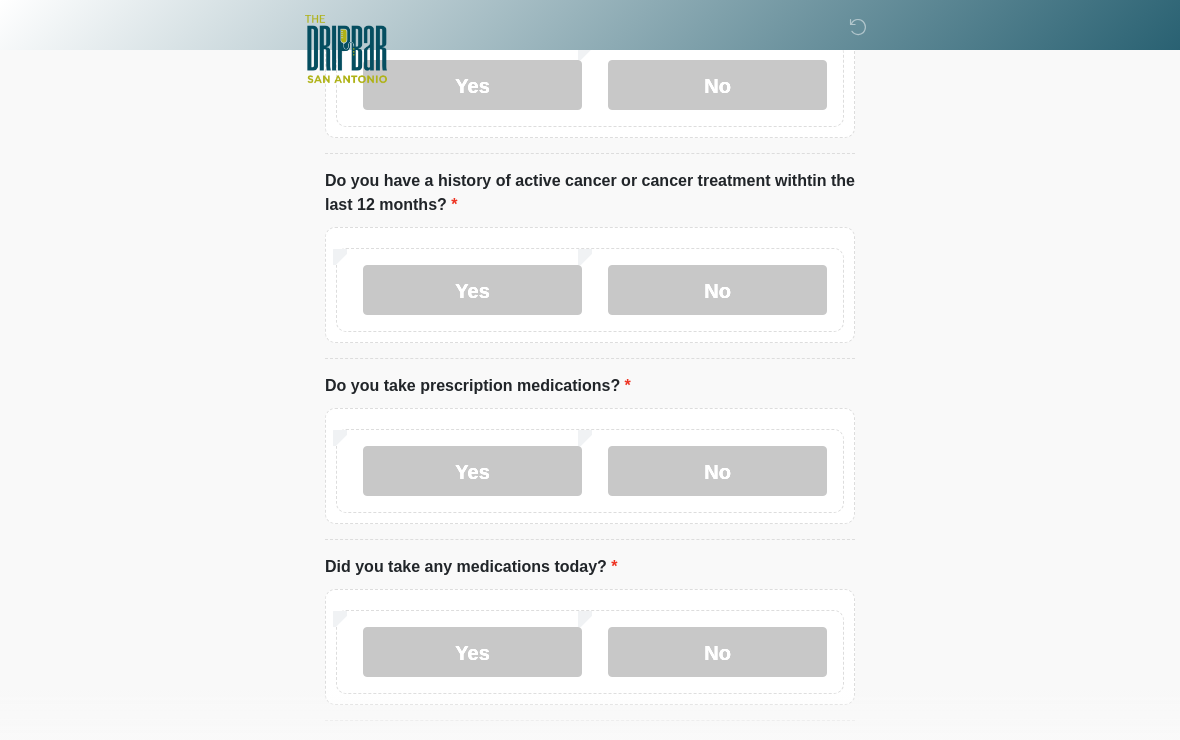 click on "No" at bounding box center (717, 471) 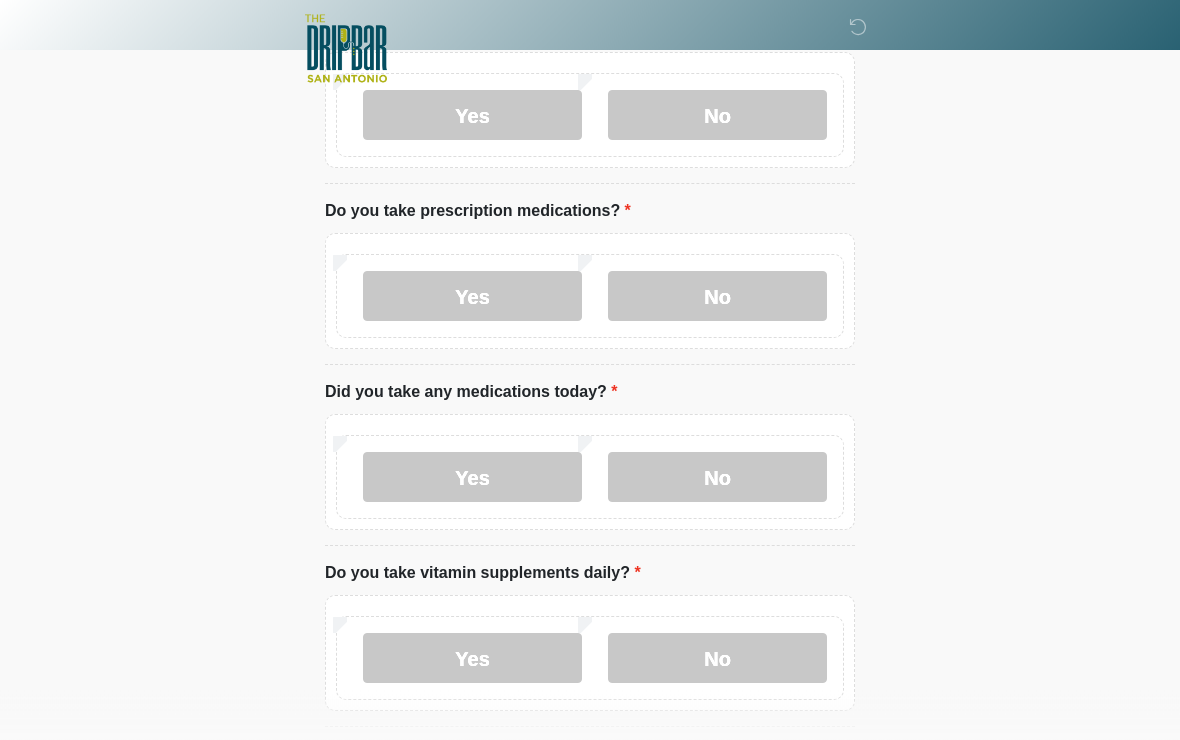 scroll, scrollTop: 696, scrollLeft: 0, axis: vertical 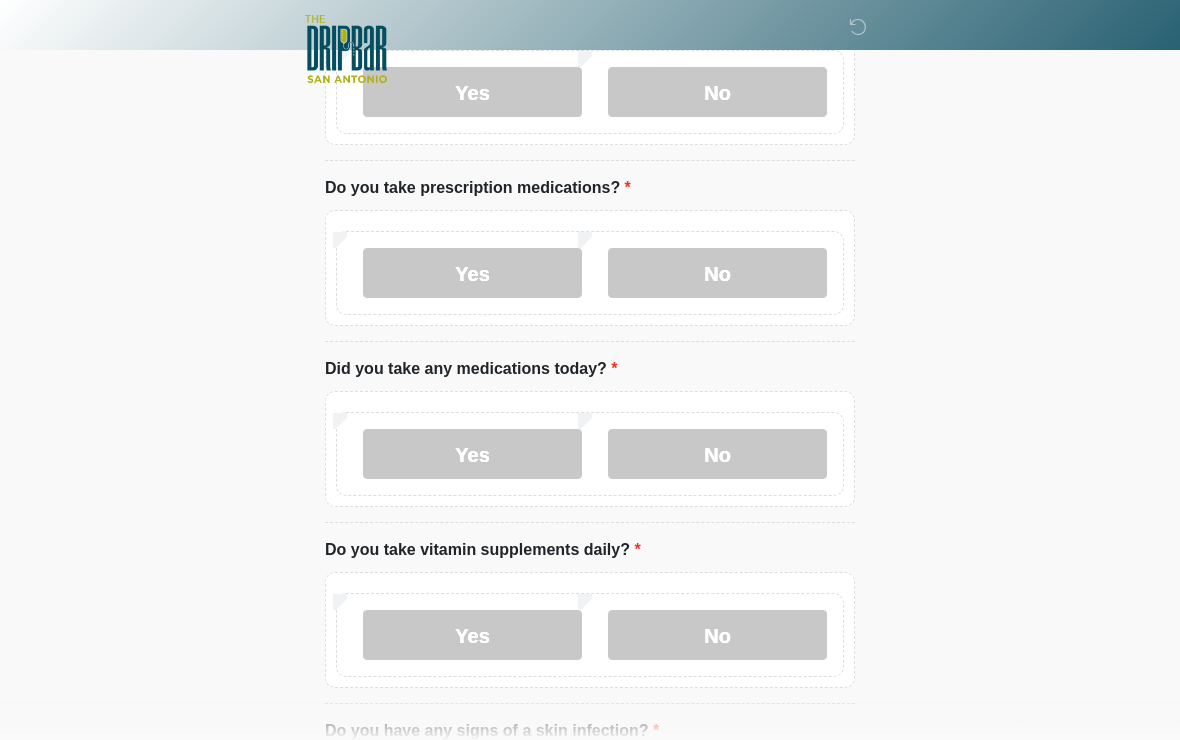 click on "No" at bounding box center (717, 454) 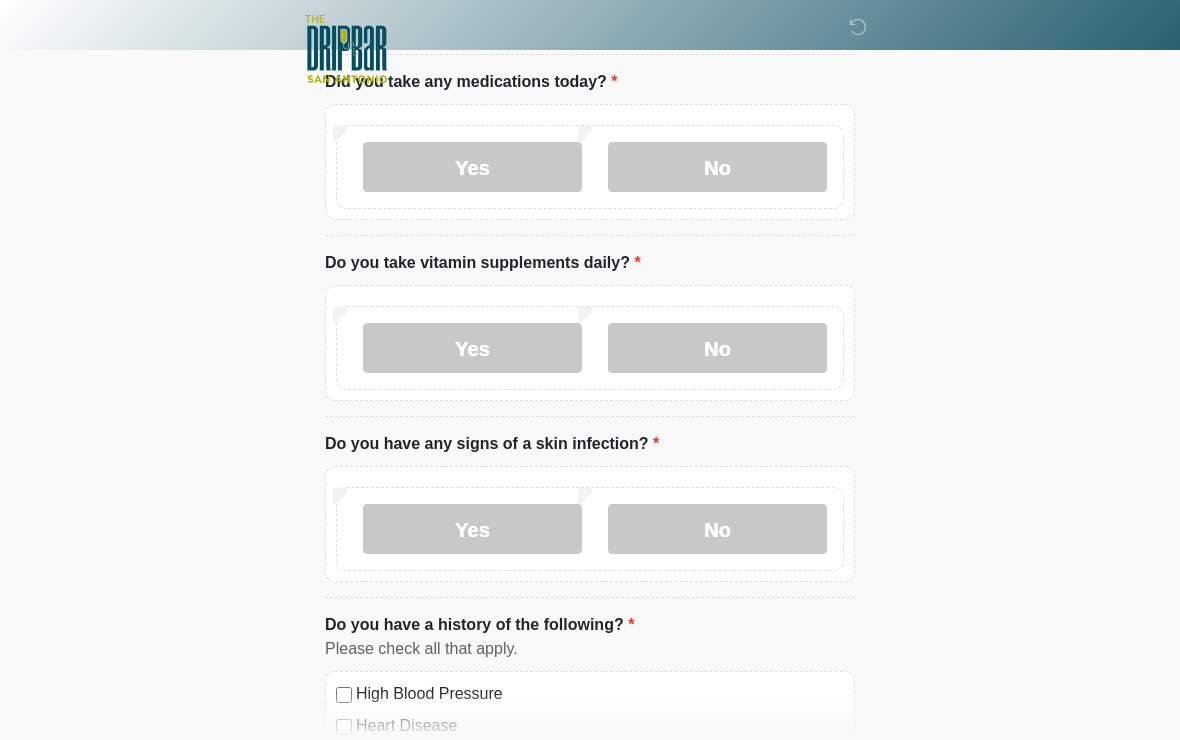 scroll, scrollTop: 960, scrollLeft: 0, axis: vertical 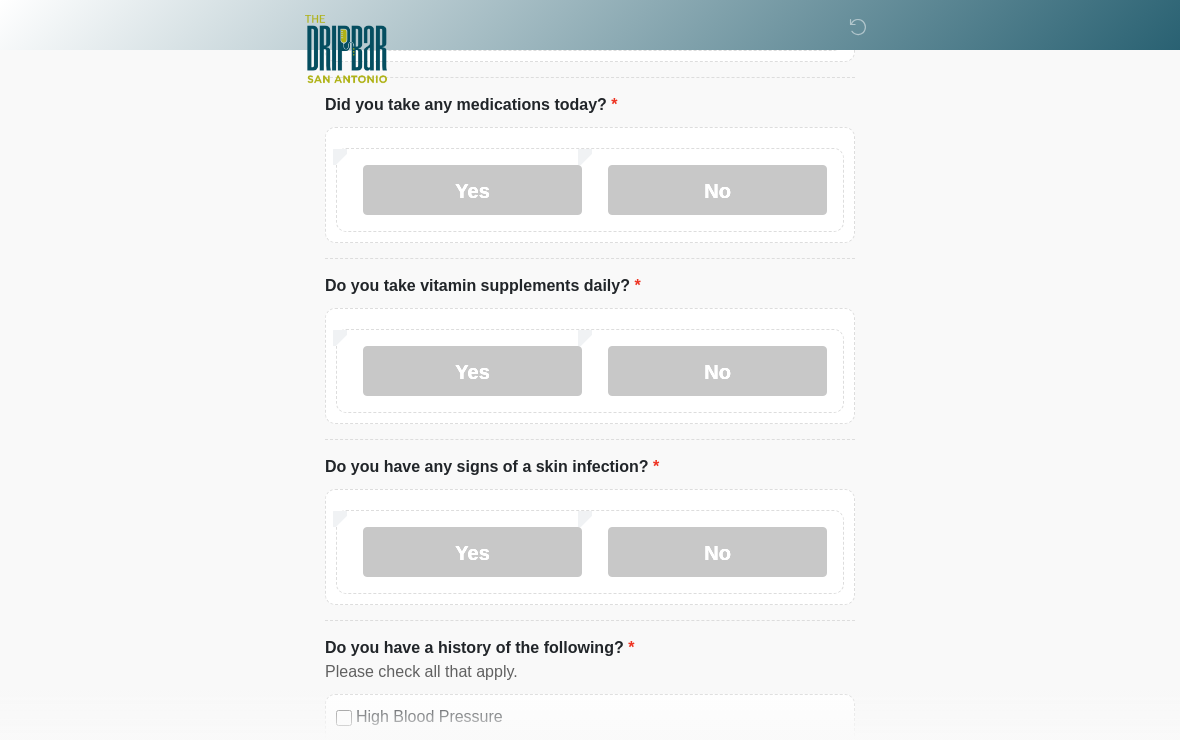 click on "No" at bounding box center (717, 371) 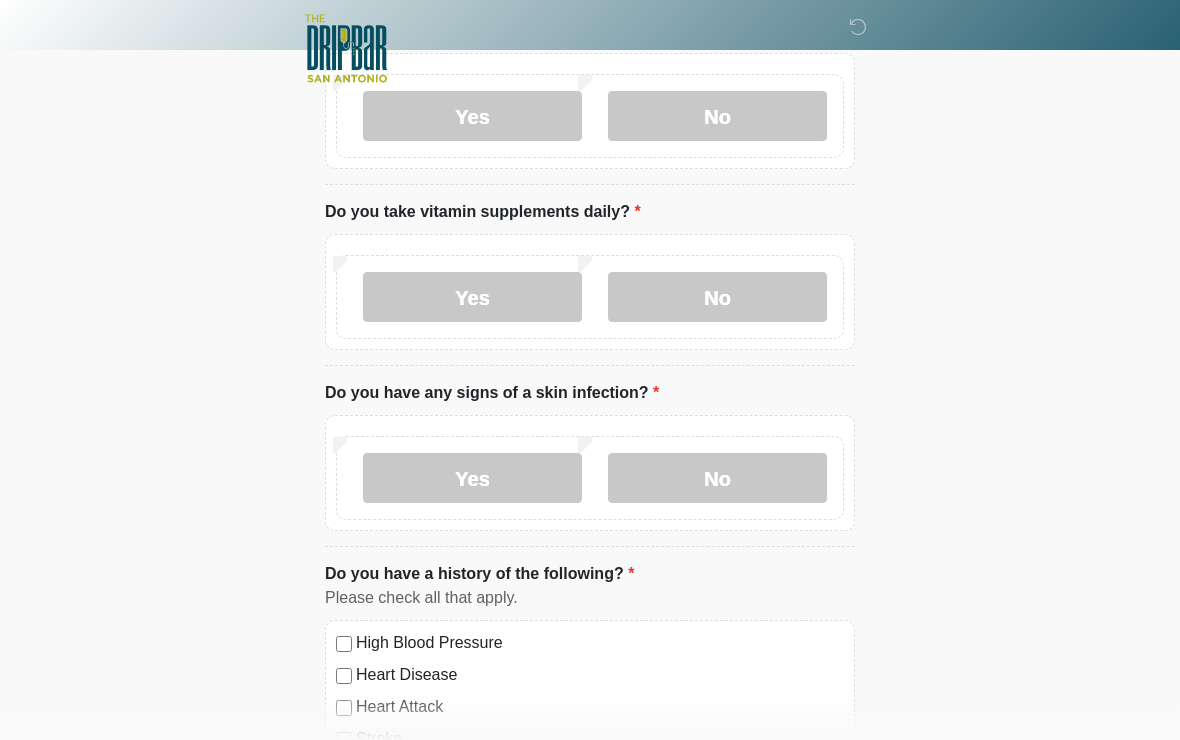 scroll, scrollTop: 1034, scrollLeft: 0, axis: vertical 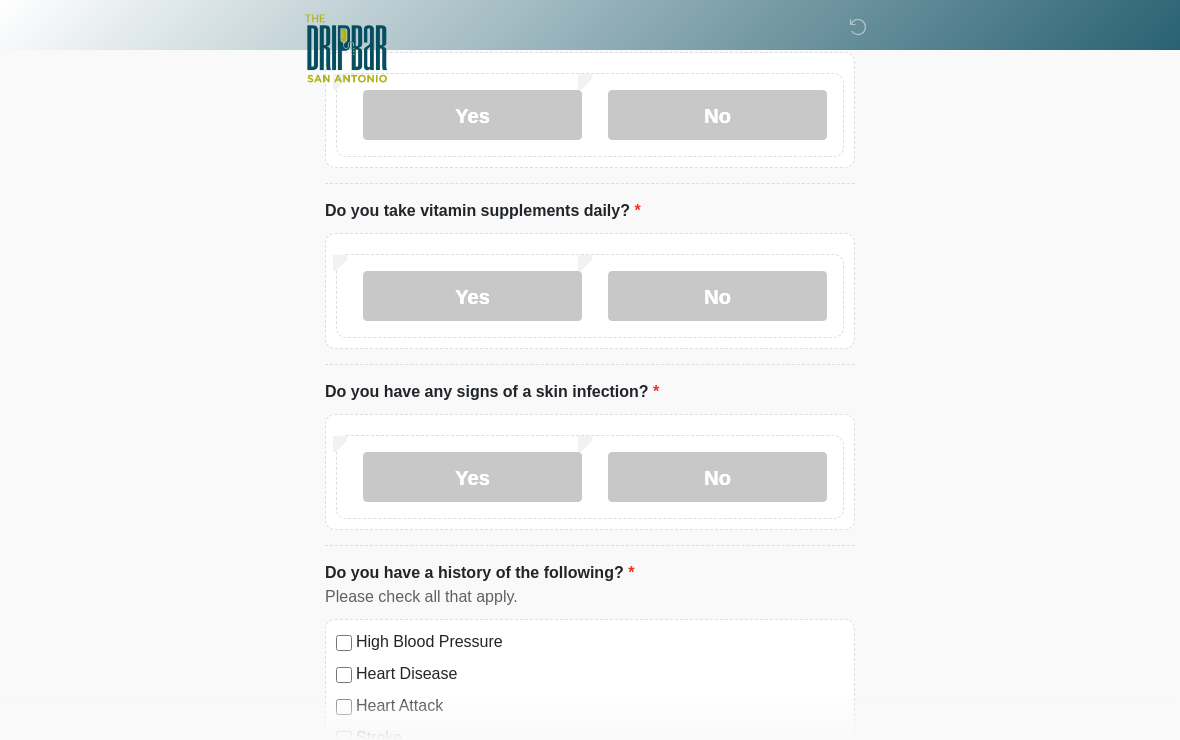 click on "No" at bounding box center (717, 478) 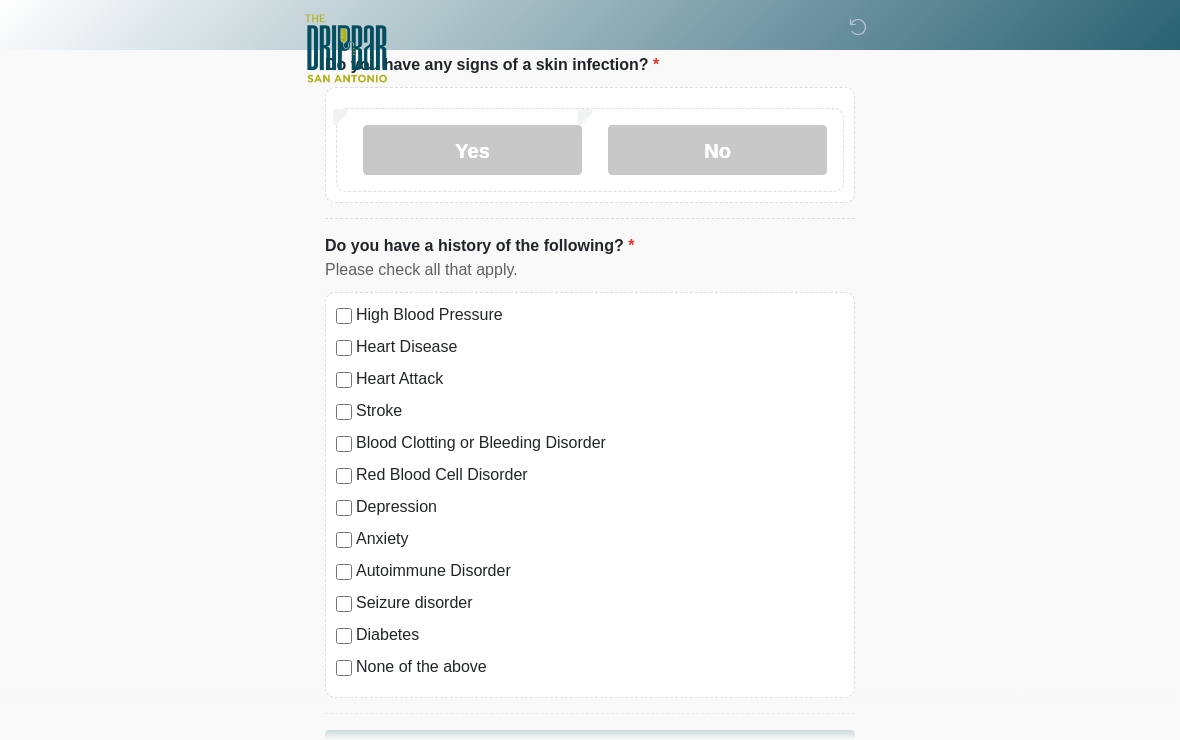 scroll, scrollTop: 1460, scrollLeft: 0, axis: vertical 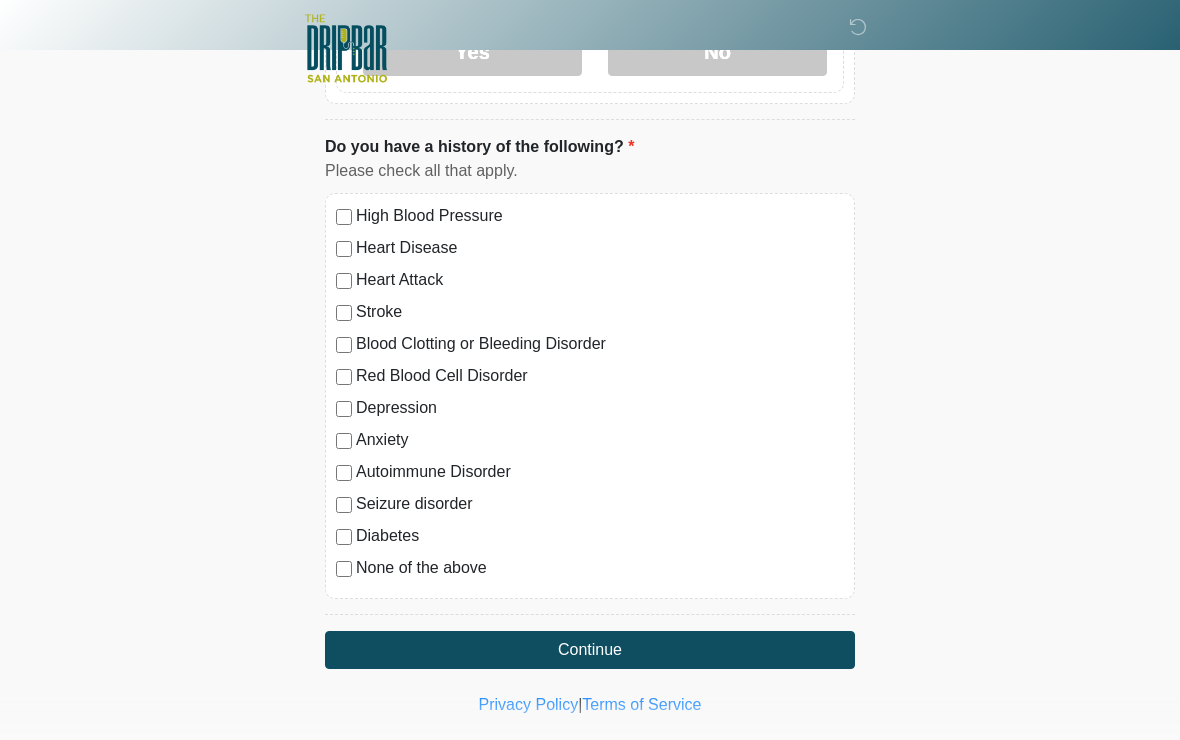 click on "Continue" at bounding box center (590, 651) 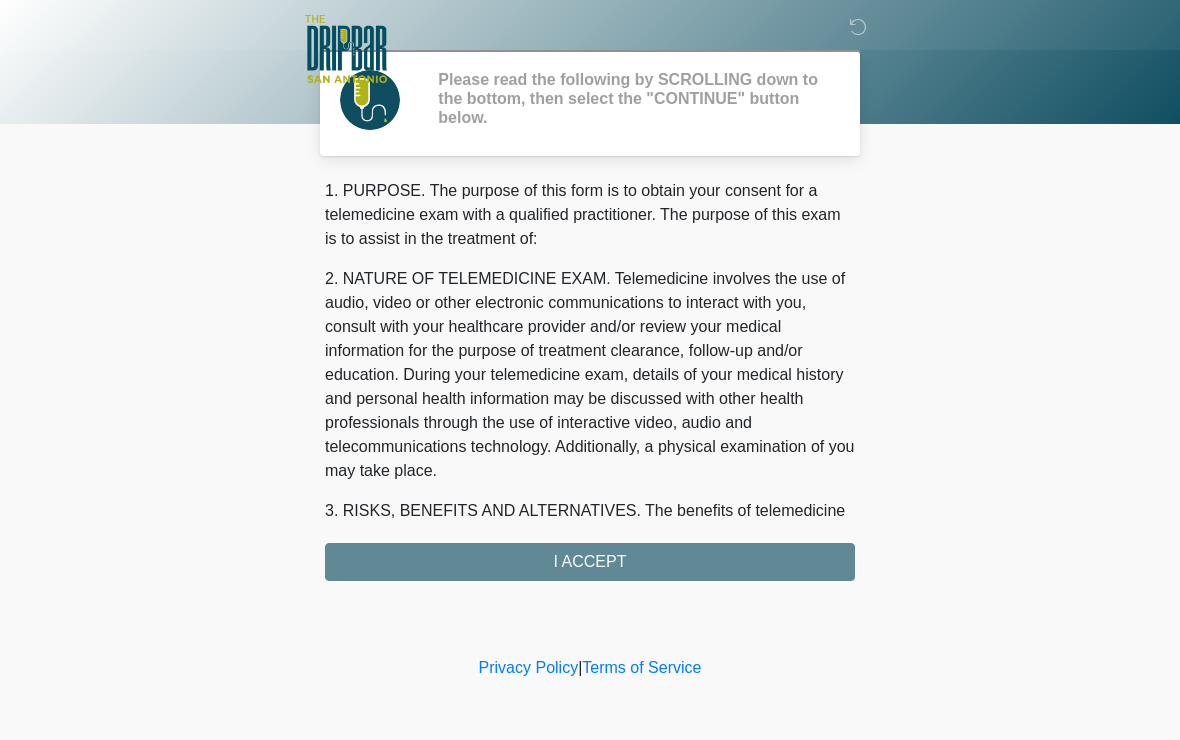 scroll, scrollTop: 0, scrollLeft: 0, axis: both 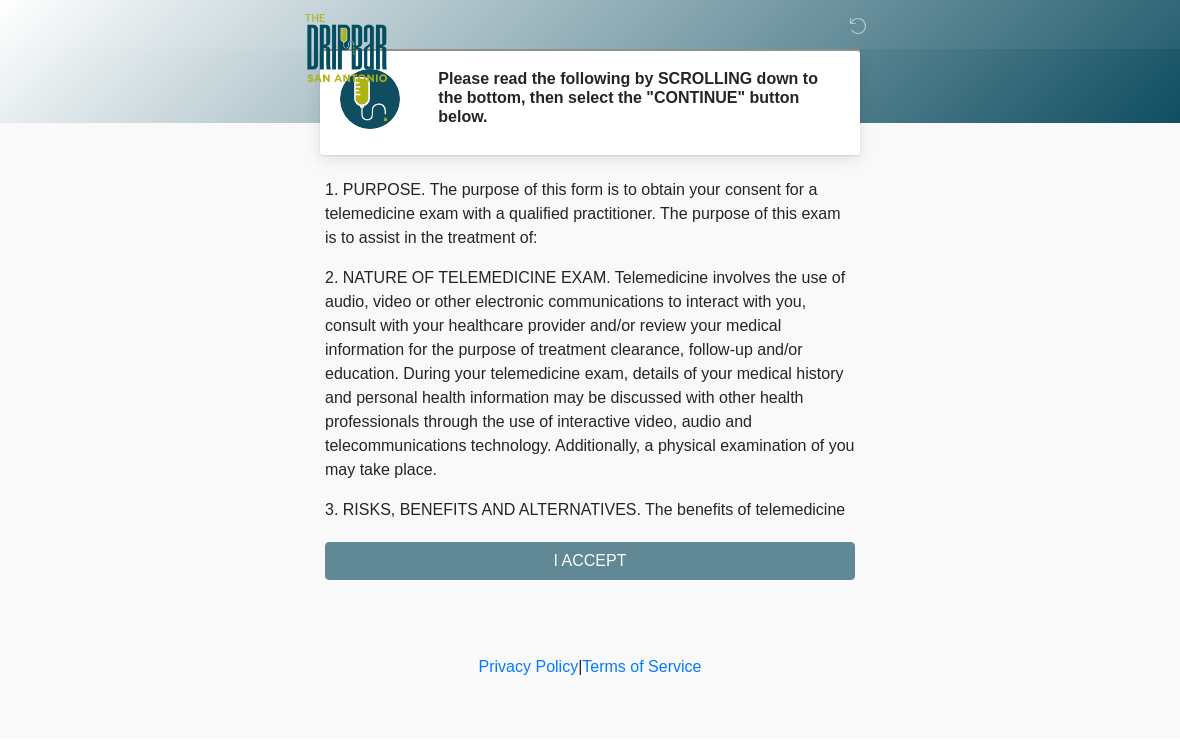 click on "1. PURPOSE. The purpose of this form is to obtain your consent for a telemedicine exam with a qualified practitioner. The purpose of this exam is to assist in the treatment of:  2. NATURE OF TELEMEDICINE EXAM. Telemedicine involves the use of audio, video or other electronic communications to interact with you, consult with your healthcare provider and/or review your medical information for the purpose of treatment clearance, follow-up and/or education. During your telemedicine exam, details of your medical history and personal health information may be discussed with other health professionals through the use of interactive video, audio and telecommunications technology. Additionally, a physical examination of you may take place. 4. HEALTHCARE INSTITUTION. The DRIPBaR - [CITY] [NEIGHBORHOOD] has medical and non-medical technical personnel who may participate in the telemedicine exam to aid in the audio/video link with the qualified practitioner.
I ACCEPT" at bounding box center (590, 380) 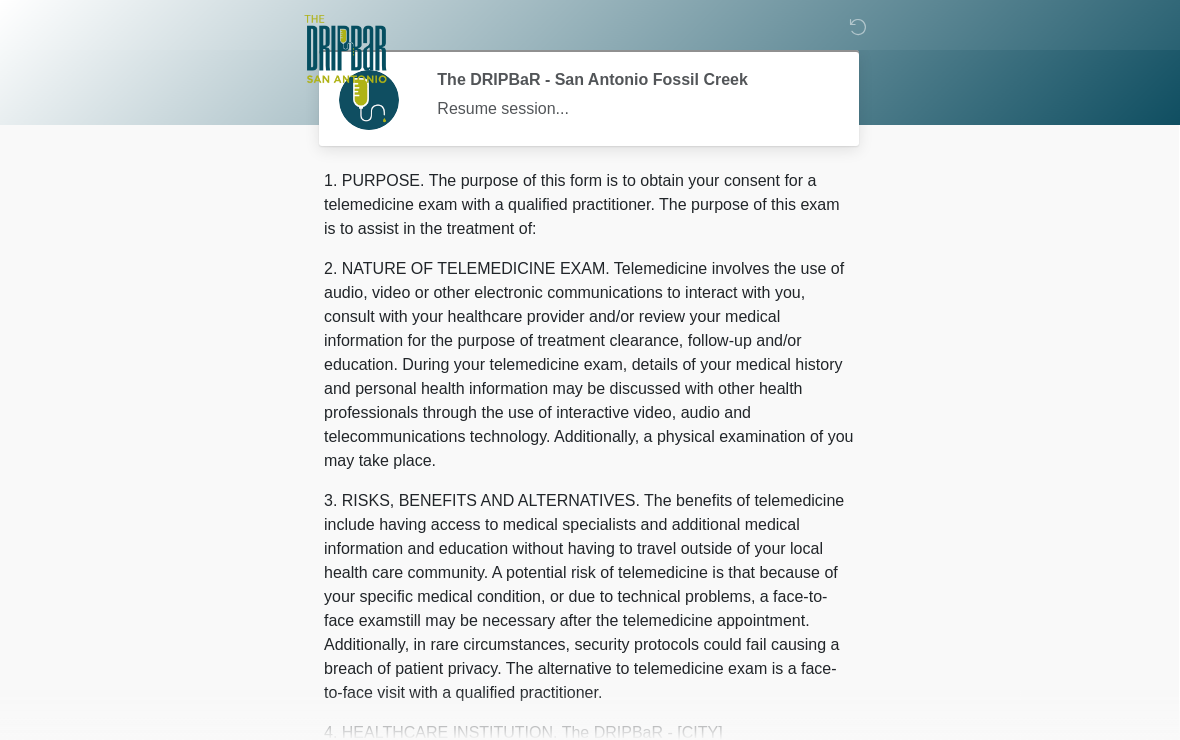 scroll, scrollTop: 0, scrollLeft: 0, axis: both 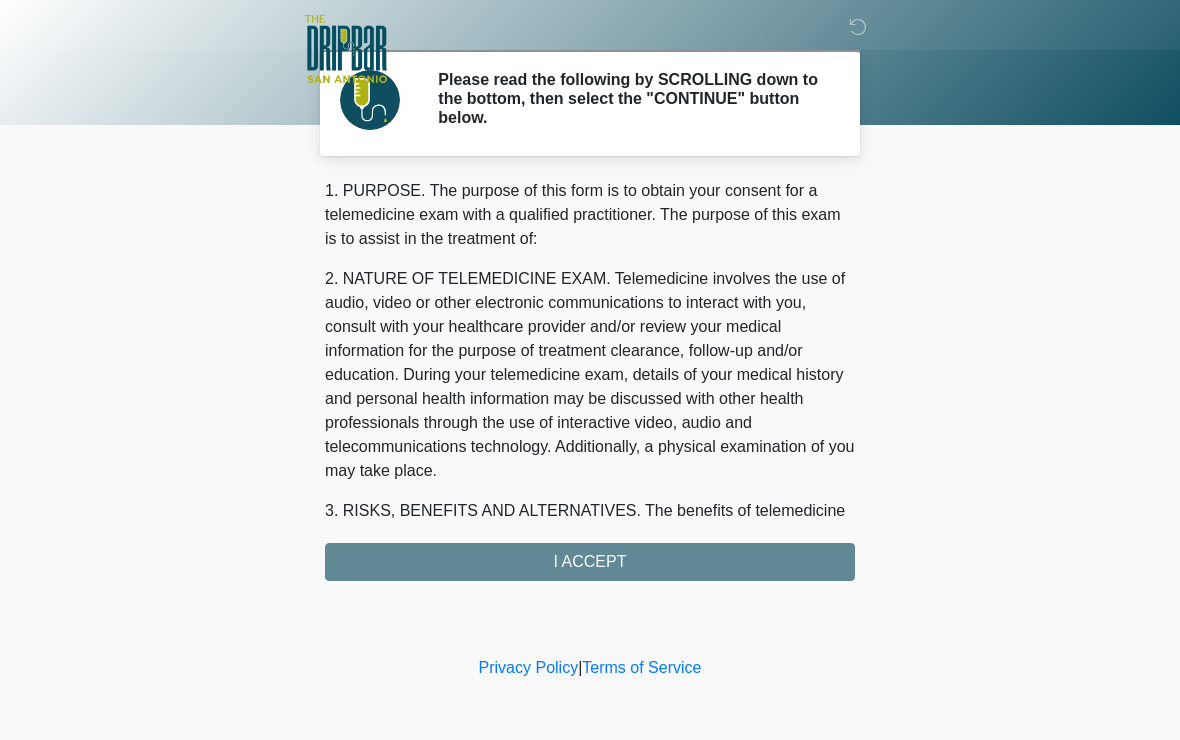 click on "1. PURPOSE. The purpose of this form is to obtain your consent for a telemedicine exam with a qualified practitioner. The purpose of this exam is to assist in the treatment of:  2. NATURE OF TELEMEDICINE EXAM. Telemedicine involves the use of audio, video or other electronic communications to interact with you, consult with your healthcare provider and/or review your medical information for the purpose of treatment clearance, follow-up and/or education. During your telemedicine exam, details of your medical history and personal health information may be discussed with other health professionals through the use of interactive video, audio and telecommunications technology. Additionally, a physical examination of you may take place. 4. HEALTHCARE INSTITUTION. The DRIPBaR - [CITY] [NEIGHBORHOOD] has medical and non-medical technical personnel who may participate in the telemedicine exam to aid in the audio/video link with the qualified practitioner.
I ACCEPT" at bounding box center (590, 380) 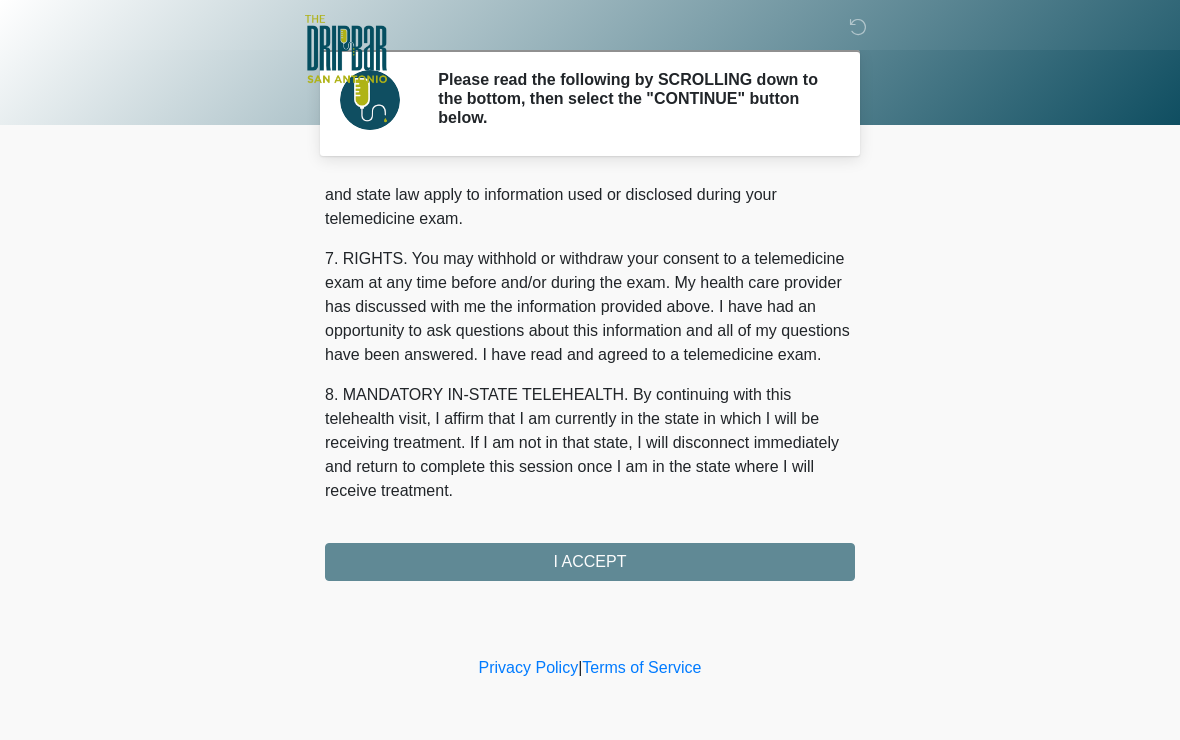 click on "I ACCEPT" at bounding box center [590, 562] 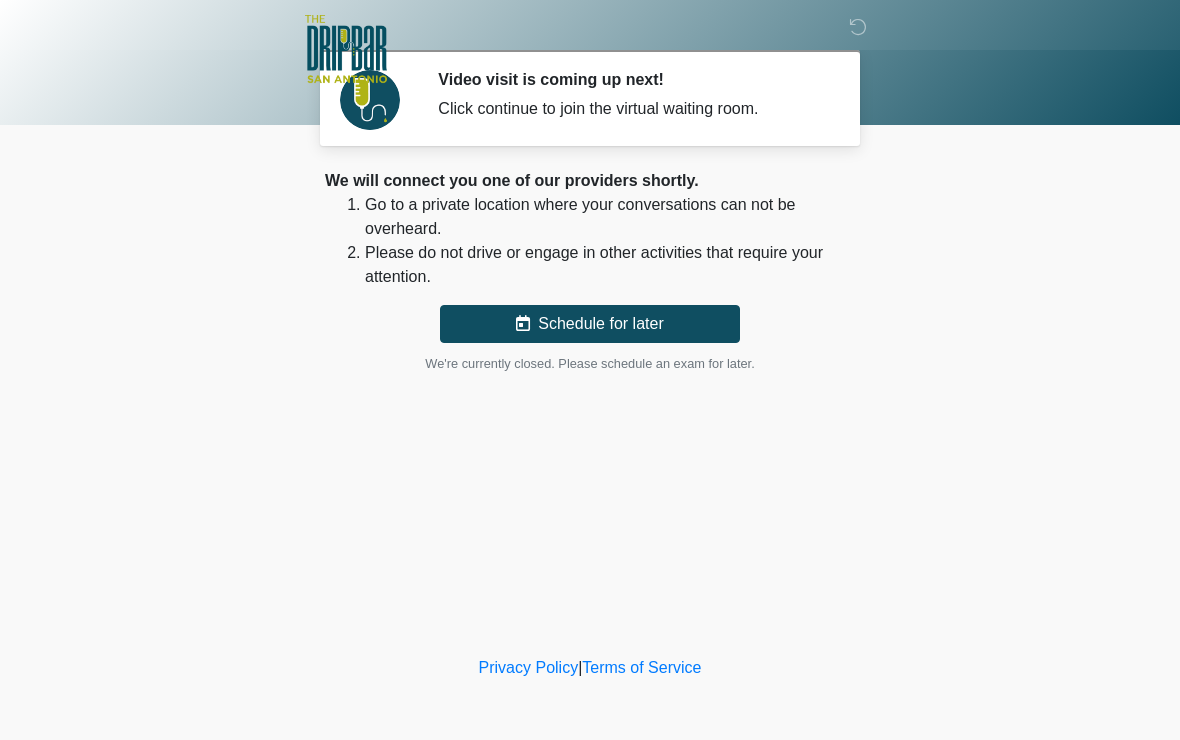 click on "Schedule for later" at bounding box center [590, 324] 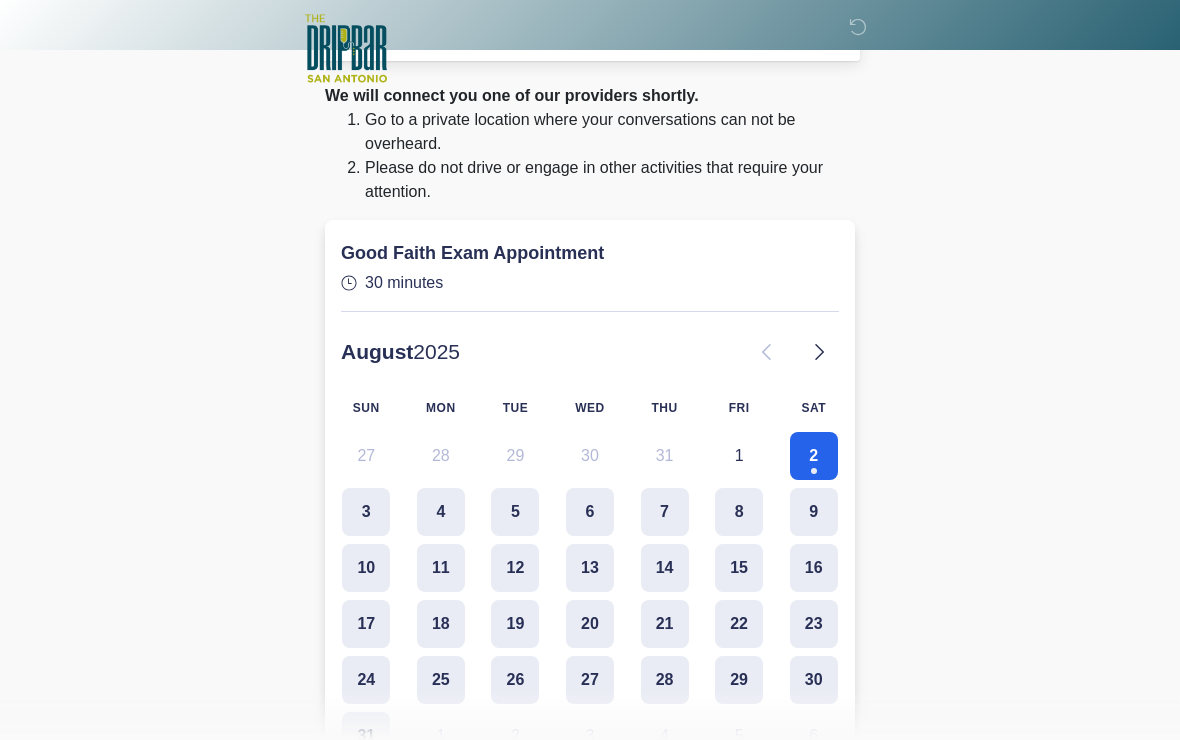 scroll, scrollTop: 86, scrollLeft: 0, axis: vertical 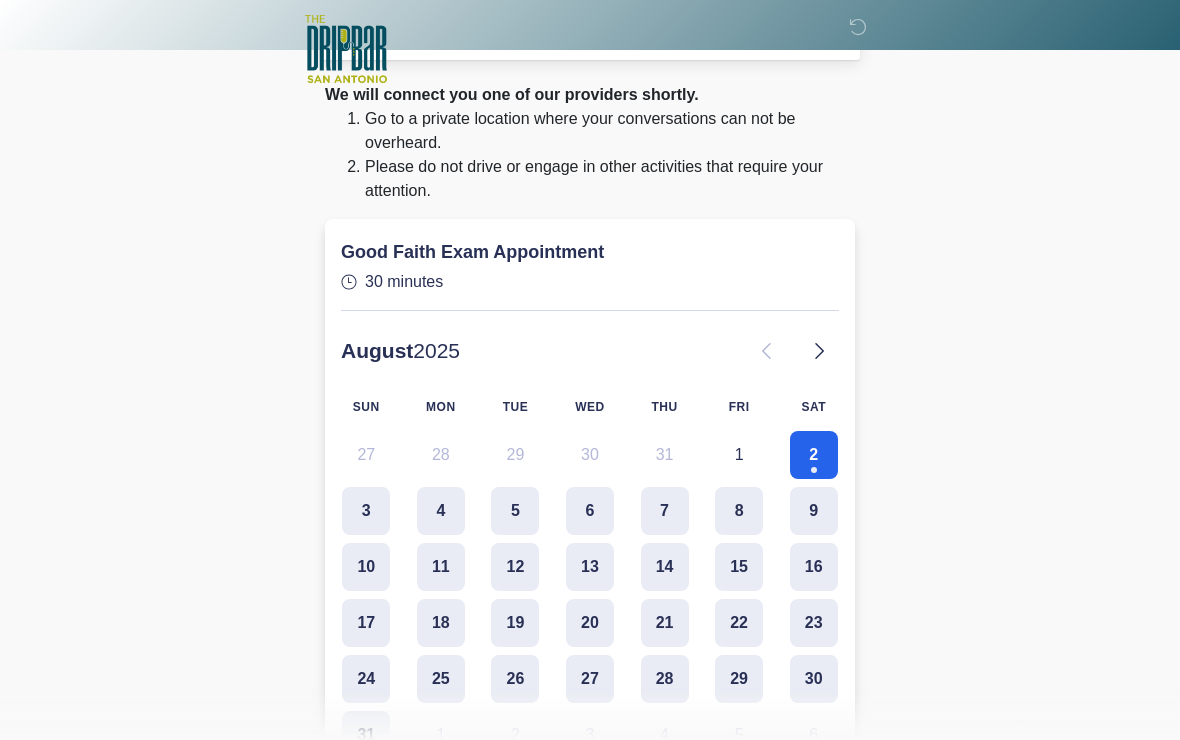 click on "2" at bounding box center [814, 455] 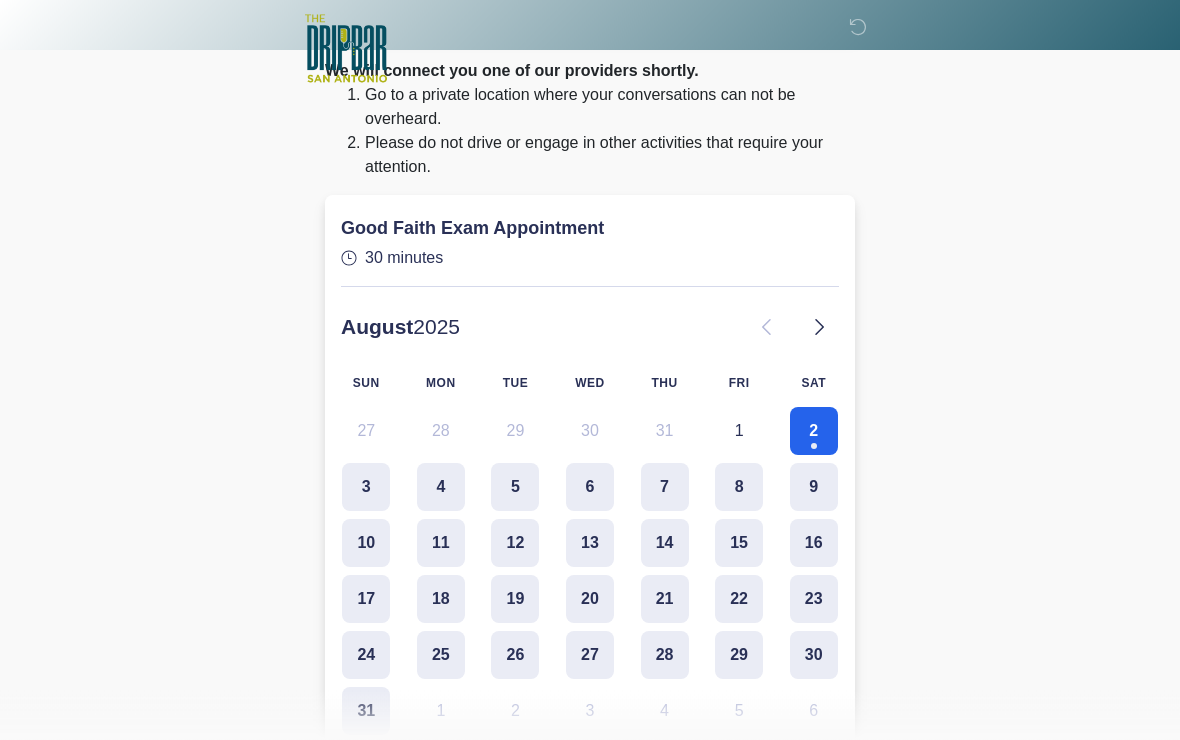 scroll, scrollTop: 103, scrollLeft: 0, axis: vertical 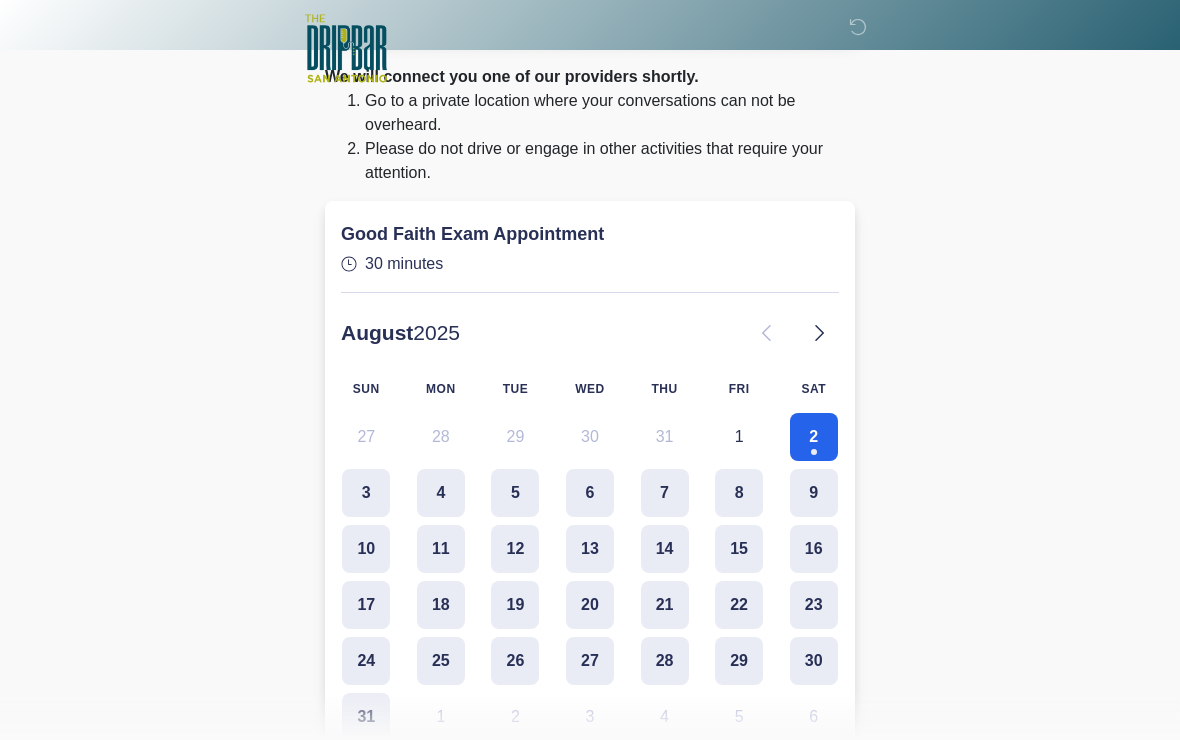click on "Good Faith Exam Appointment" at bounding box center (529, 235) 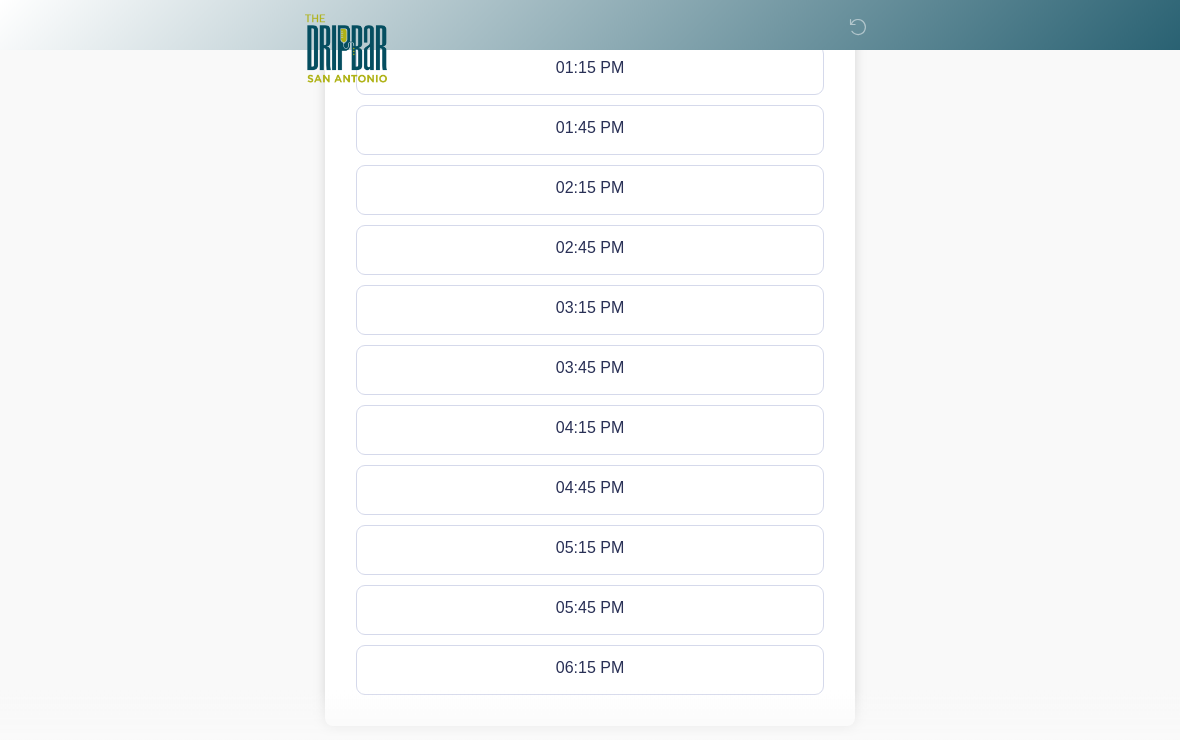 scroll, scrollTop: 1188, scrollLeft: 0, axis: vertical 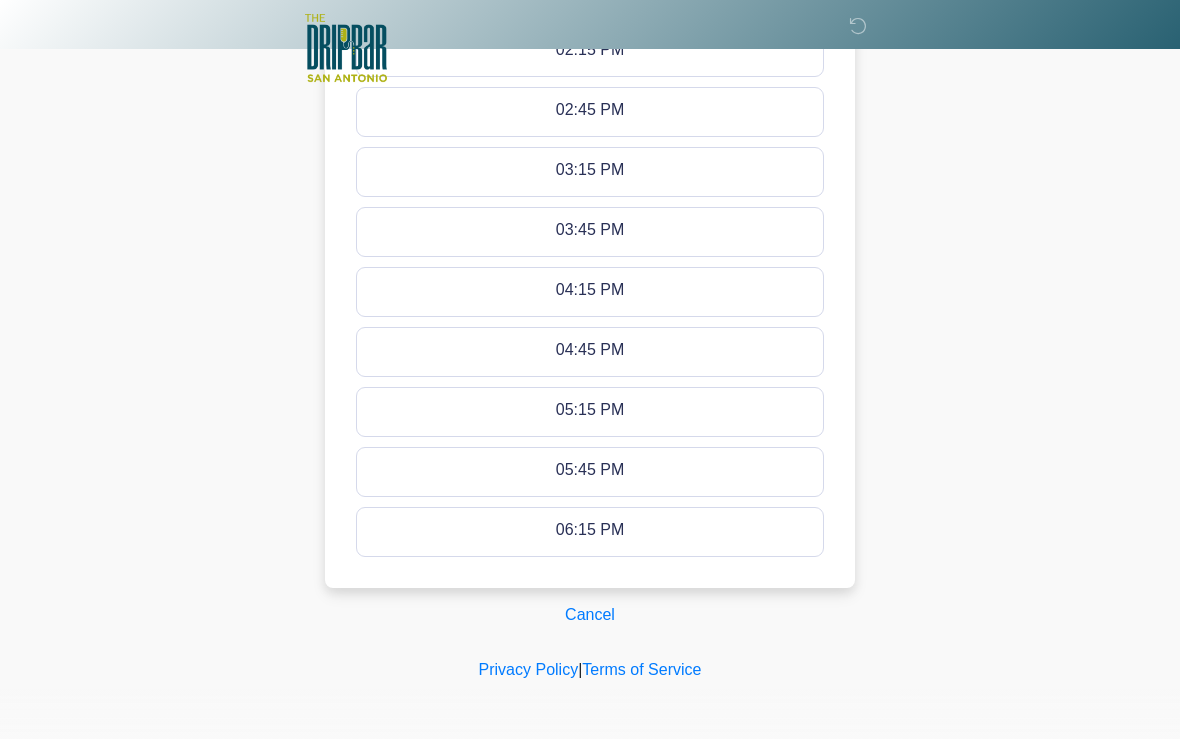 click on "Cancel" at bounding box center [590, 616] 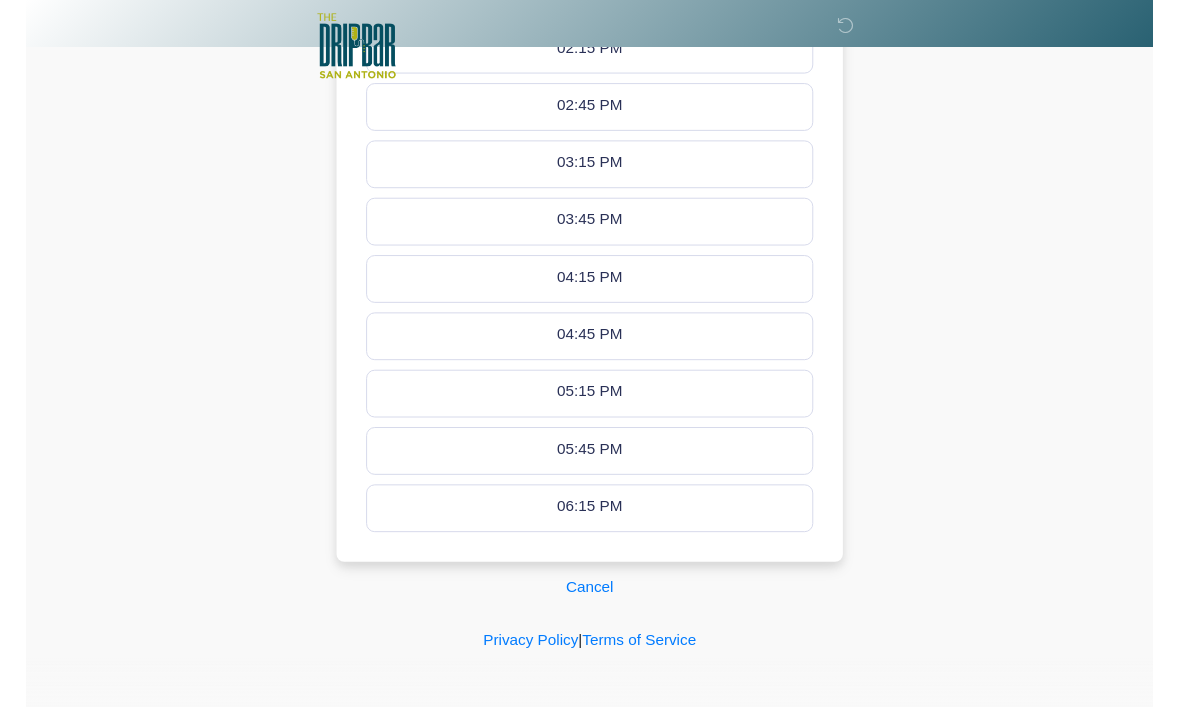 scroll, scrollTop: 0, scrollLeft: 0, axis: both 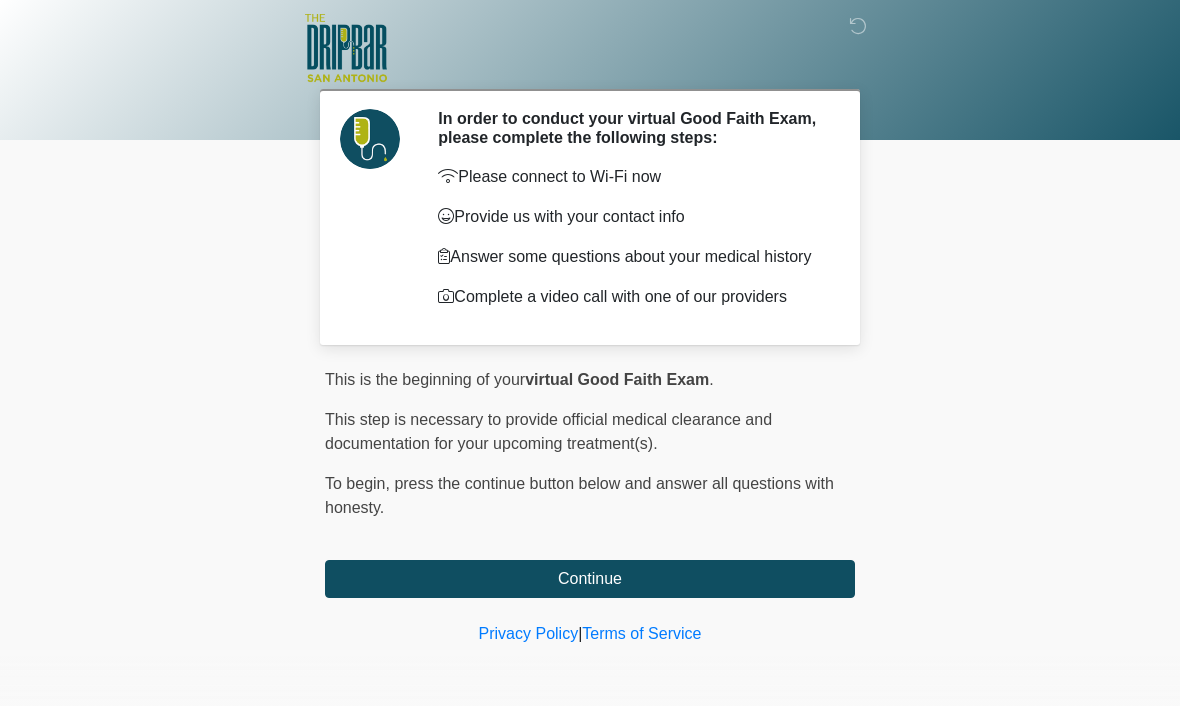 click on "Continue" at bounding box center [590, 580] 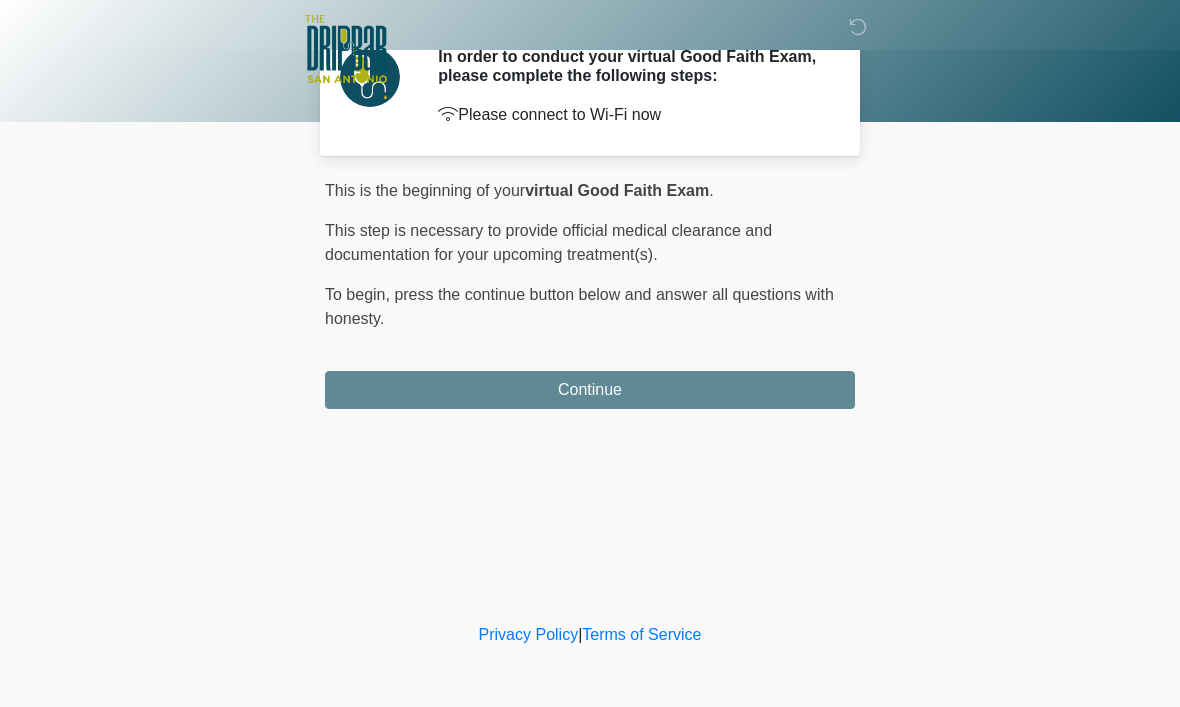 scroll, scrollTop: 0, scrollLeft: 0, axis: both 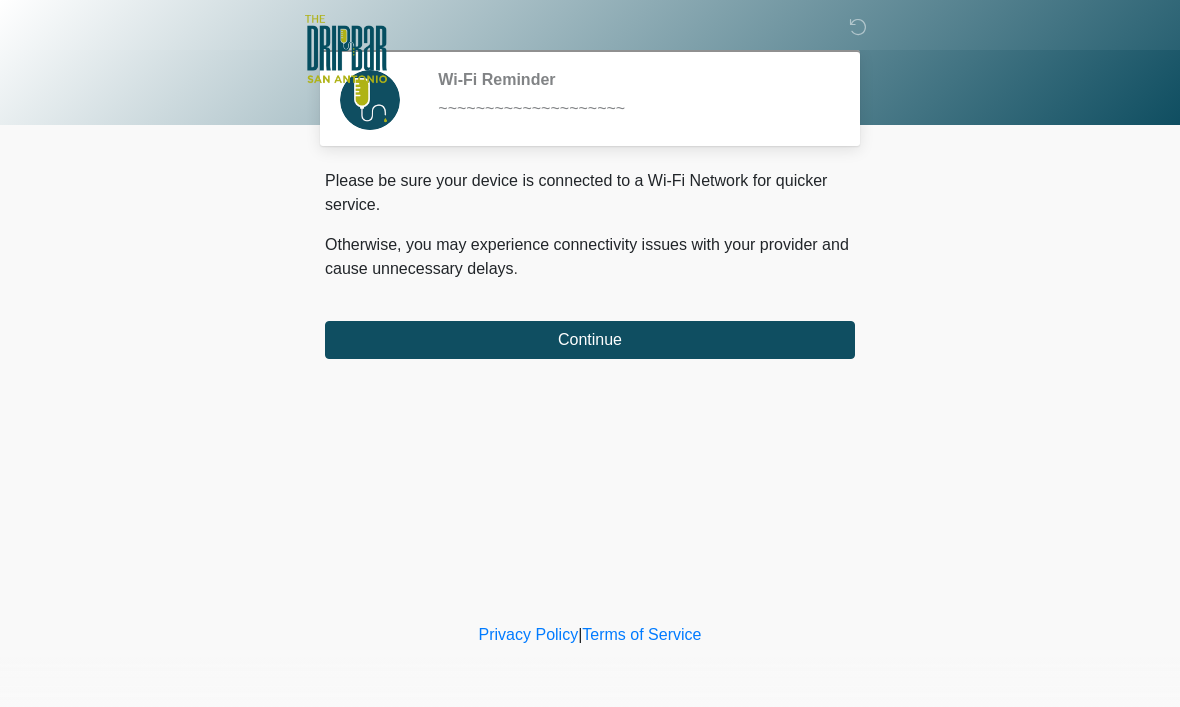 click on "Continue" at bounding box center (590, 340) 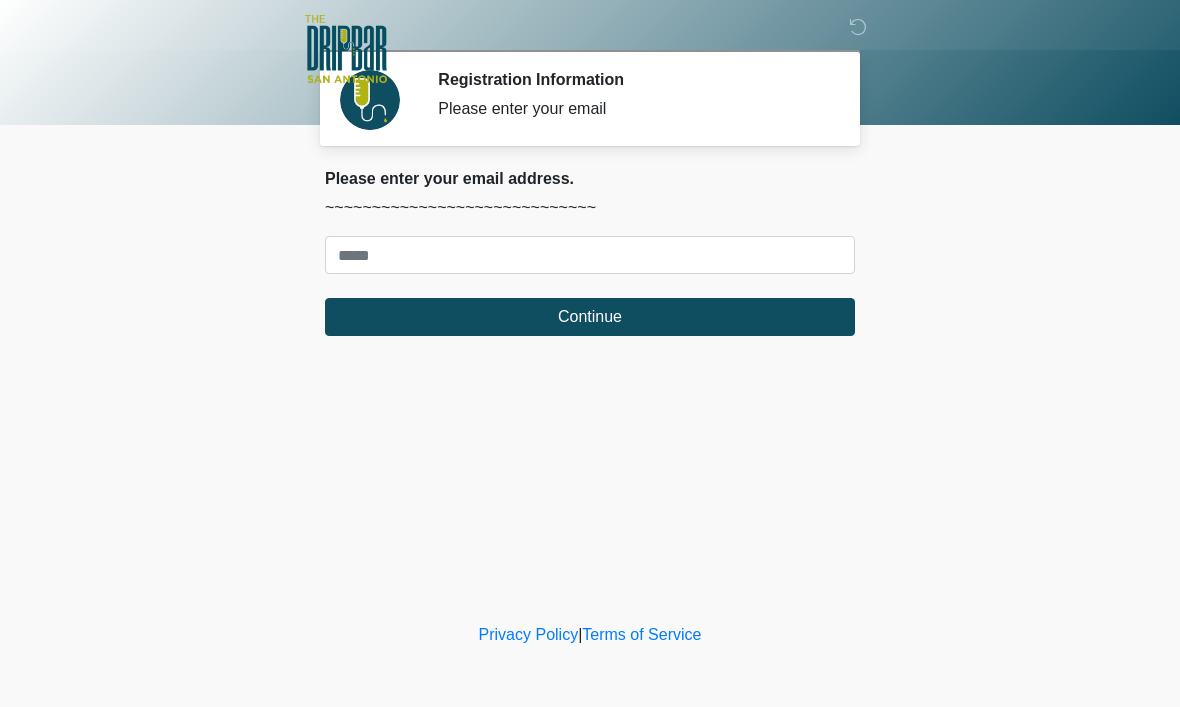 click on "Continue" at bounding box center [590, 317] 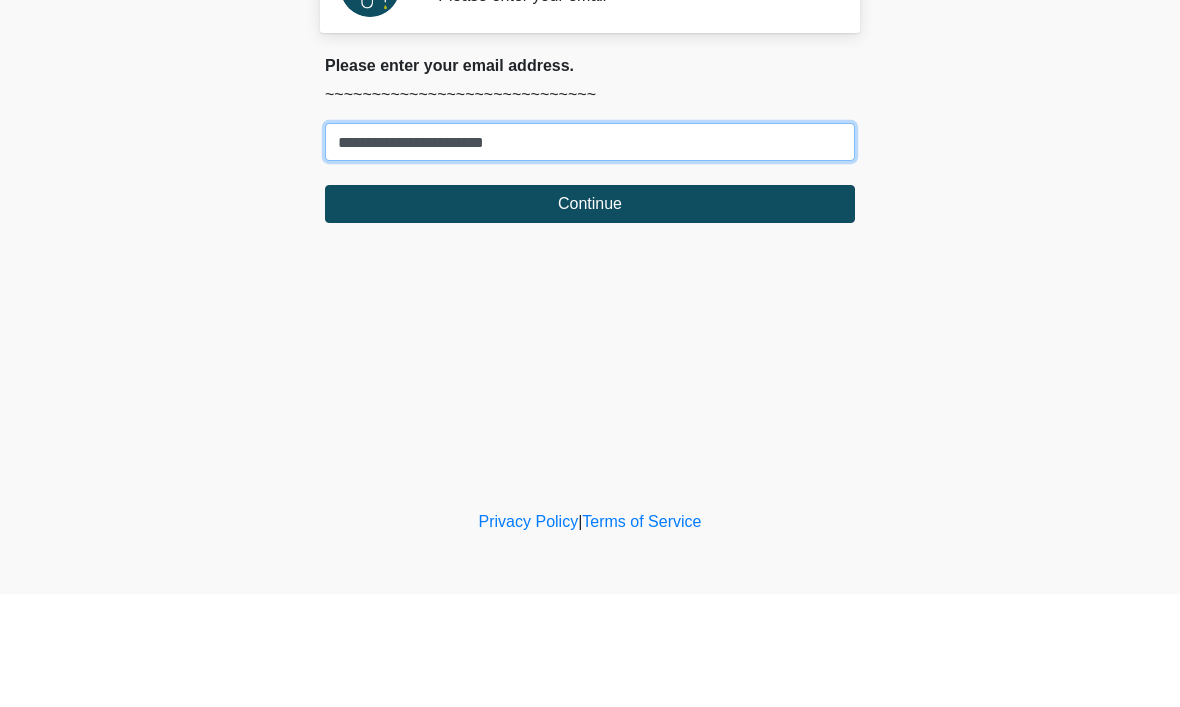 type on "**********" 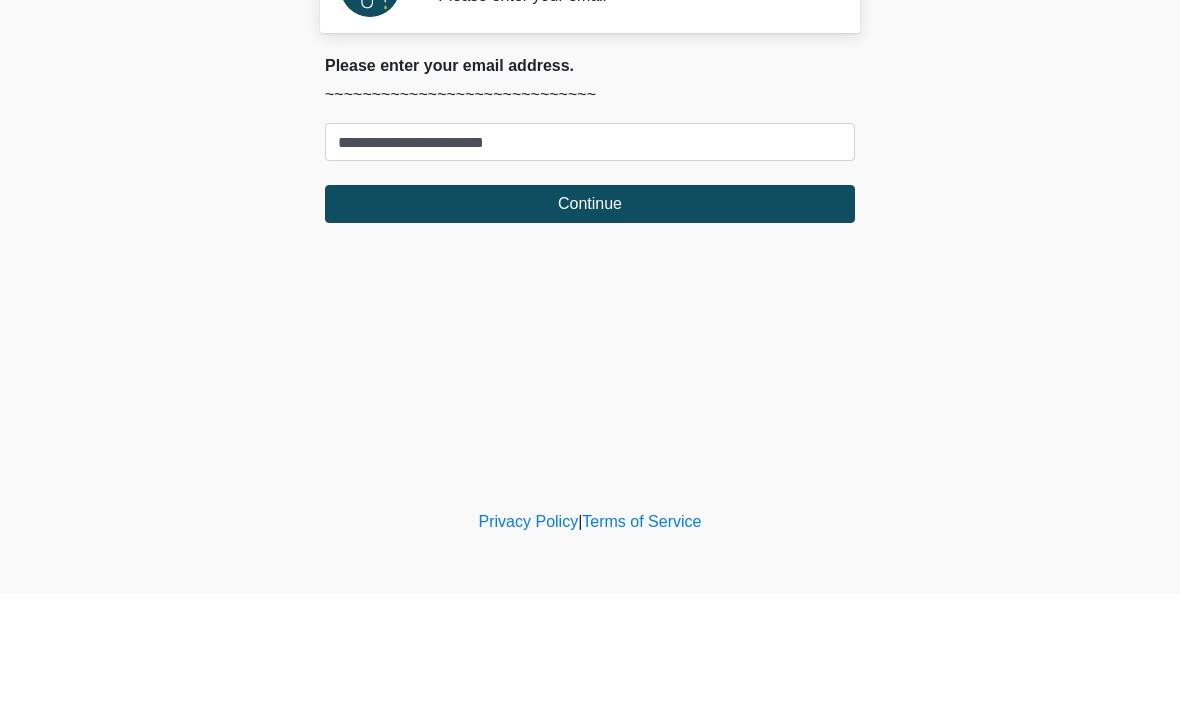 click on "Continue" at bounding box center (590, 317) 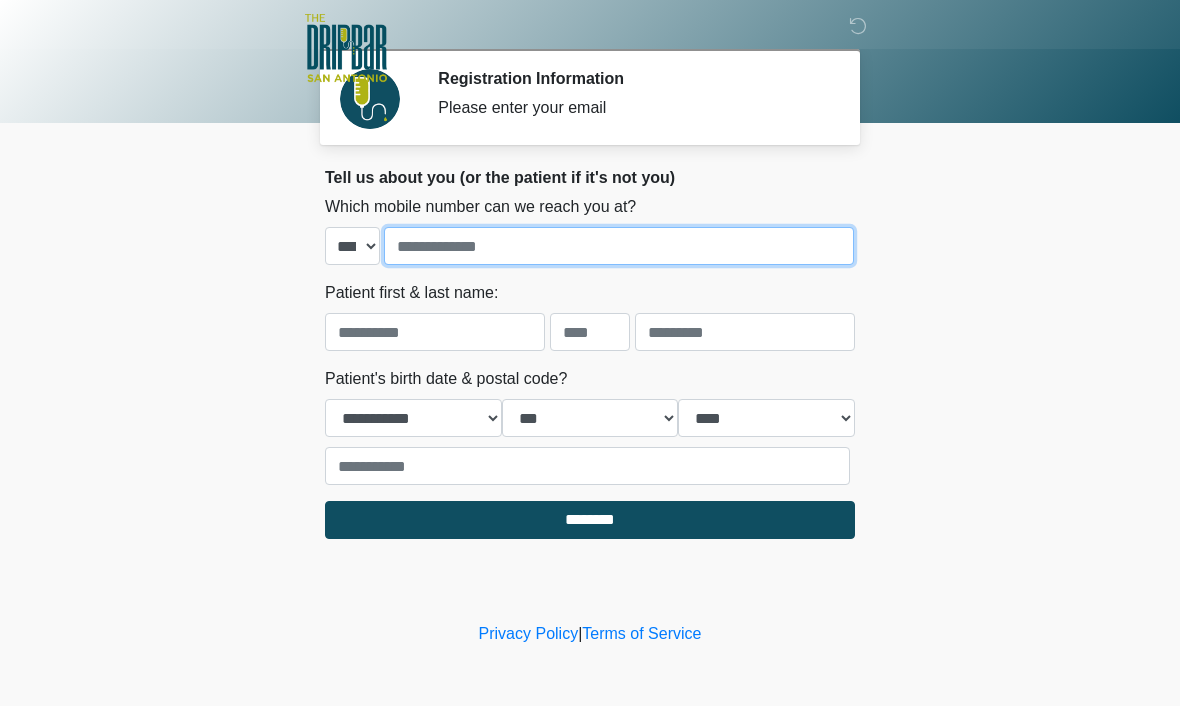 click at bounding box center (619, 247) 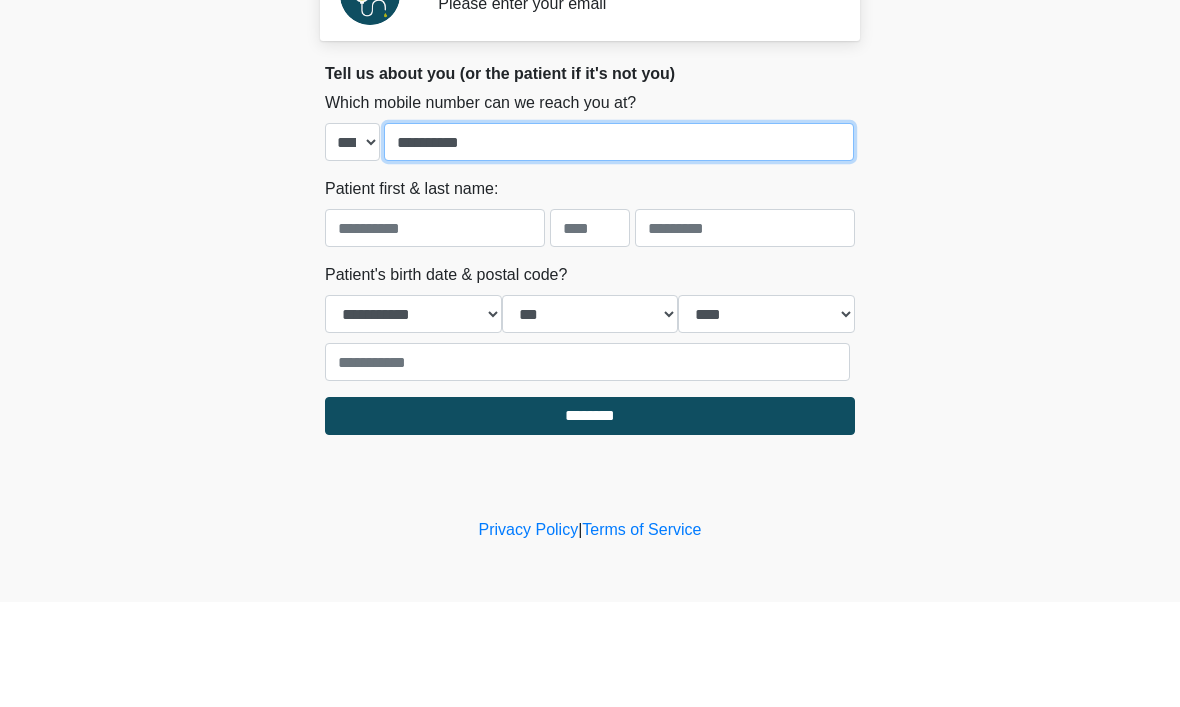 type on "**********" 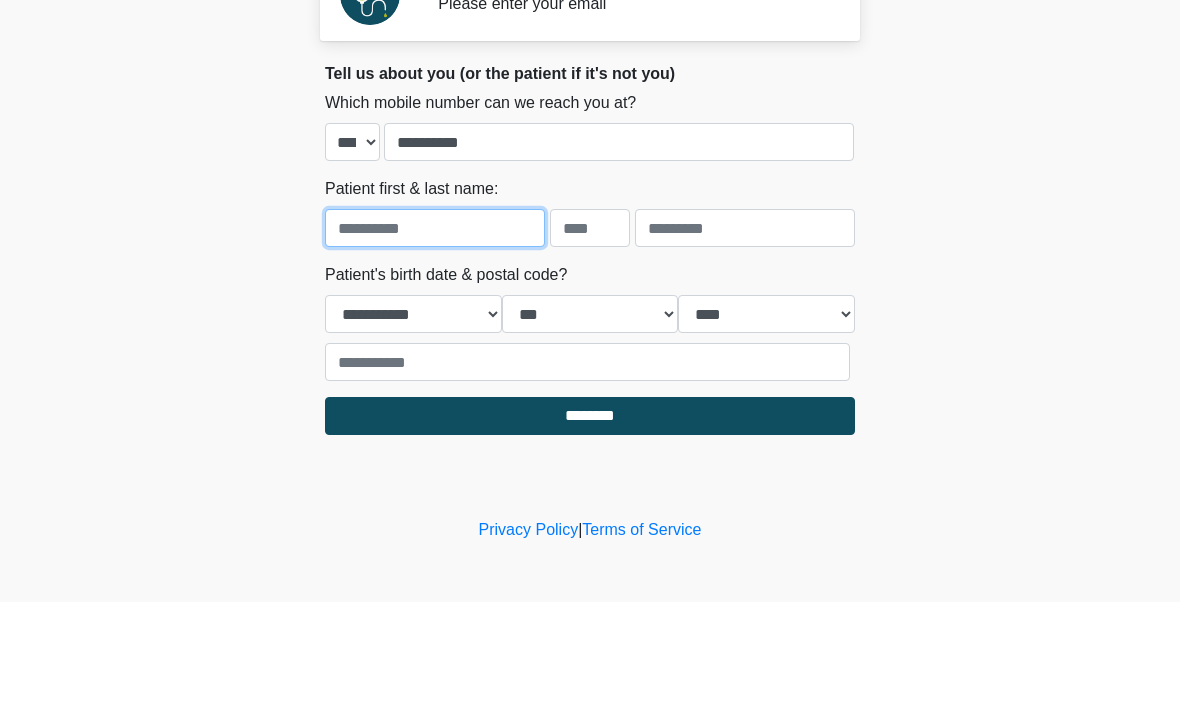 click at bounding box center (435, 333) 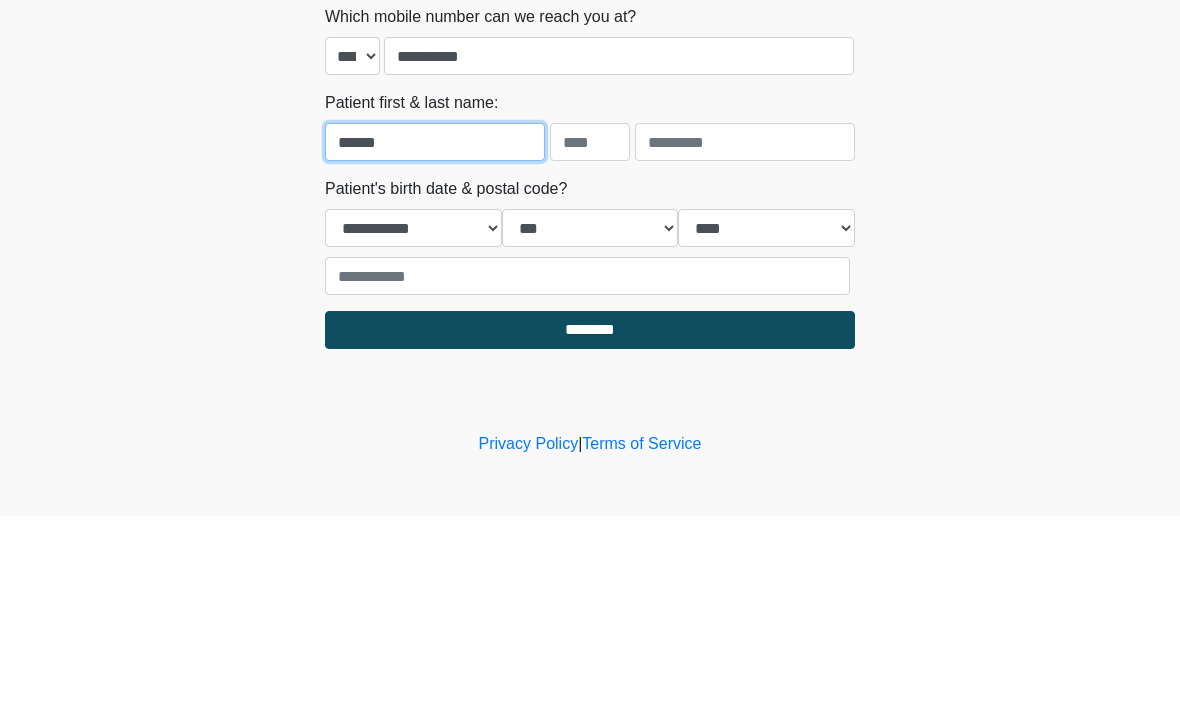 type on "******" 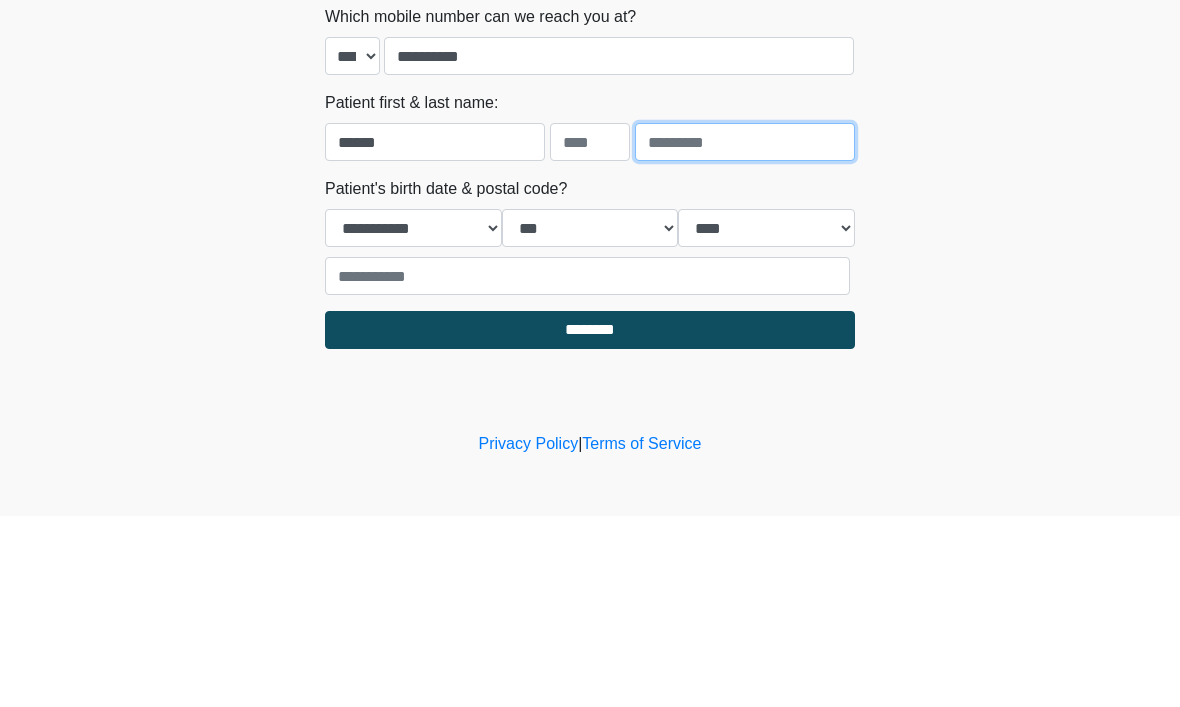 click at bounding box center [745, 333] 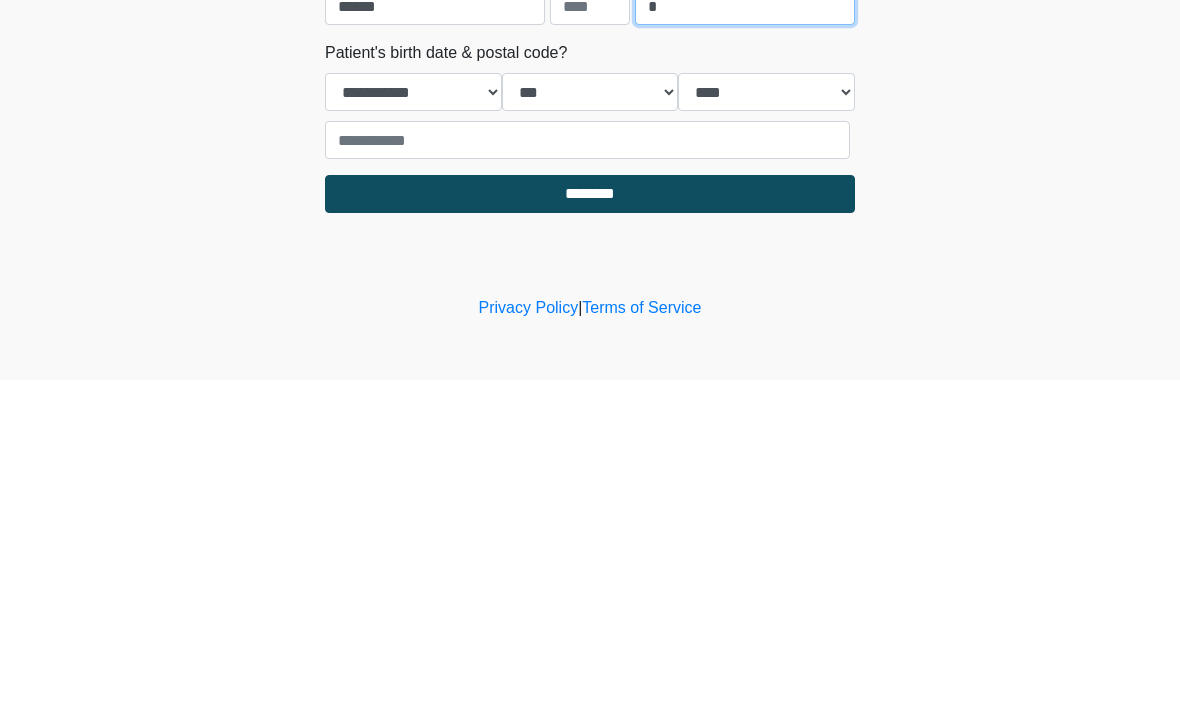 type on "*" 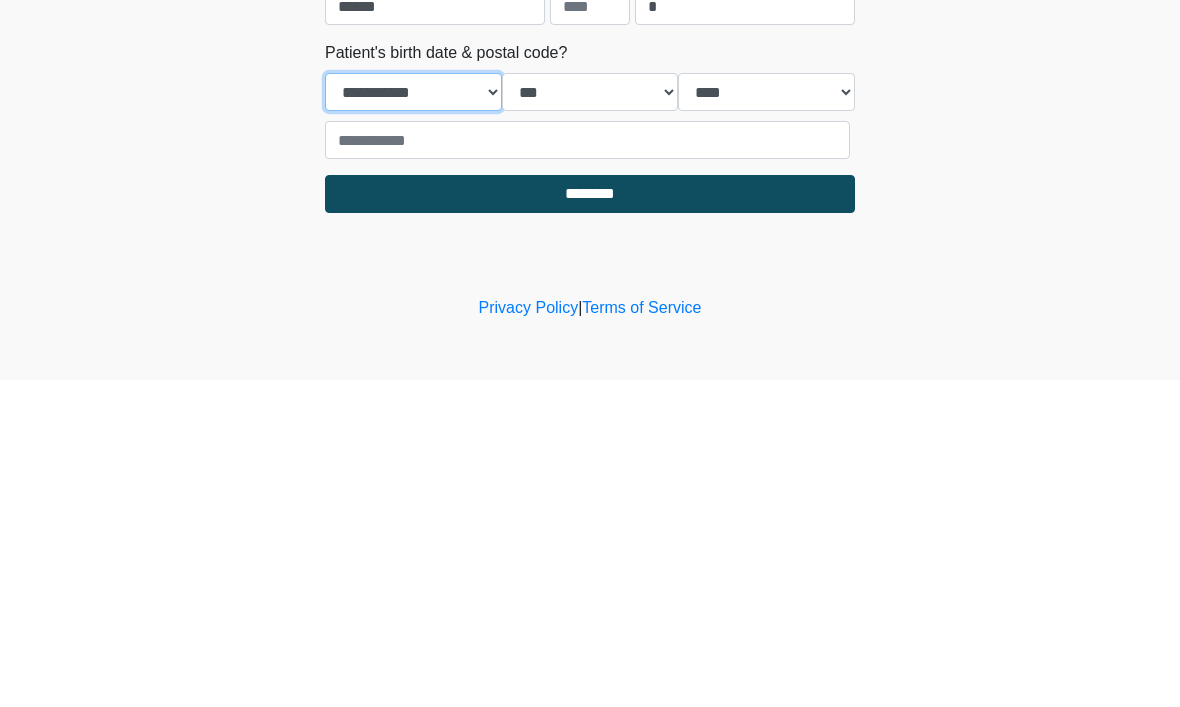 click on "**********" at bounding box center [413, 419] 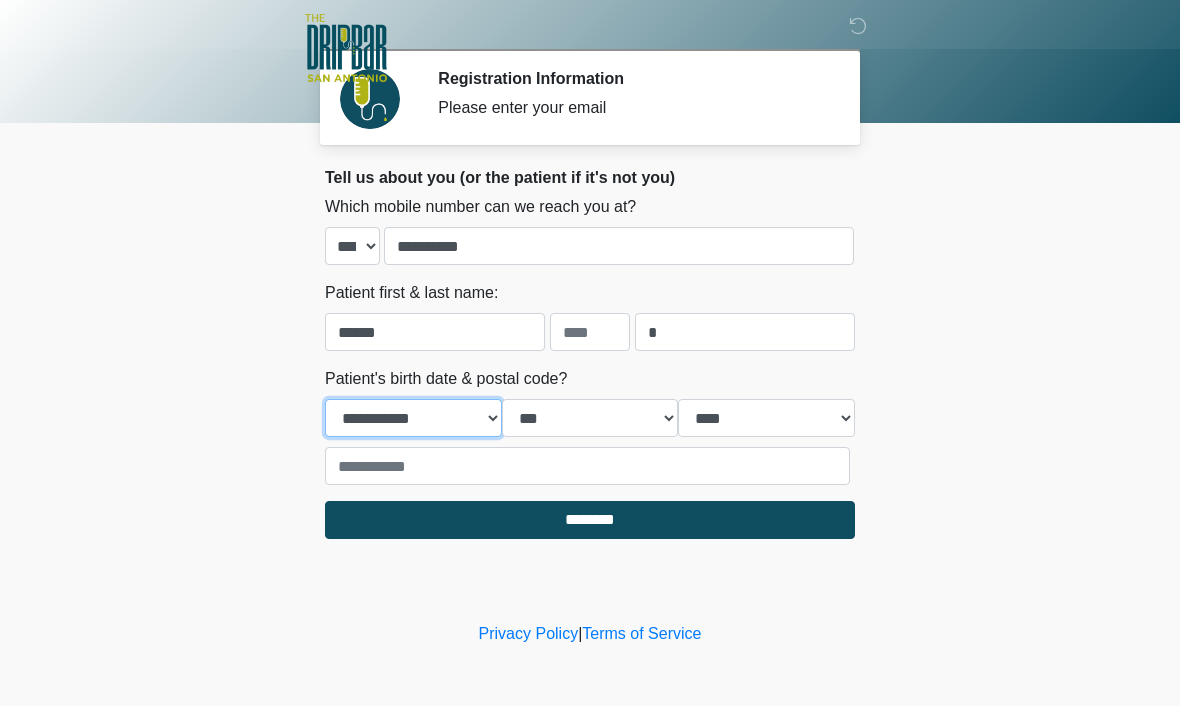 click on "**********" at bounding box center (413, 419) 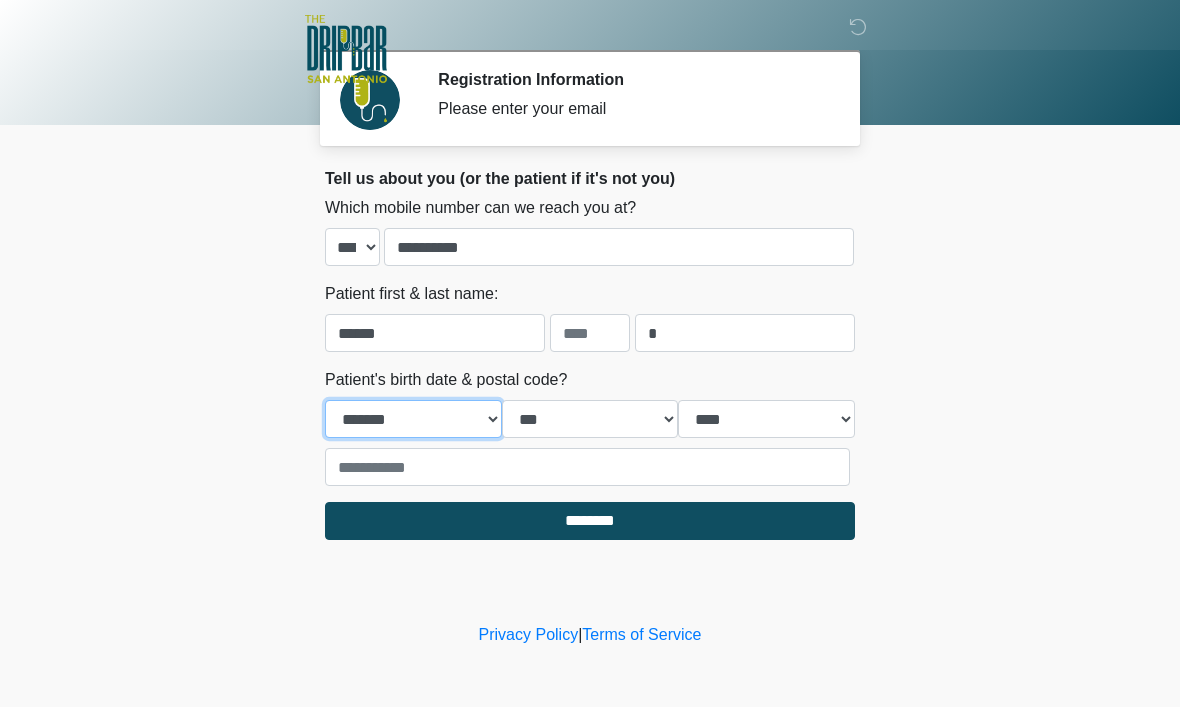 click on "**********" at bounding box center (413, 419) 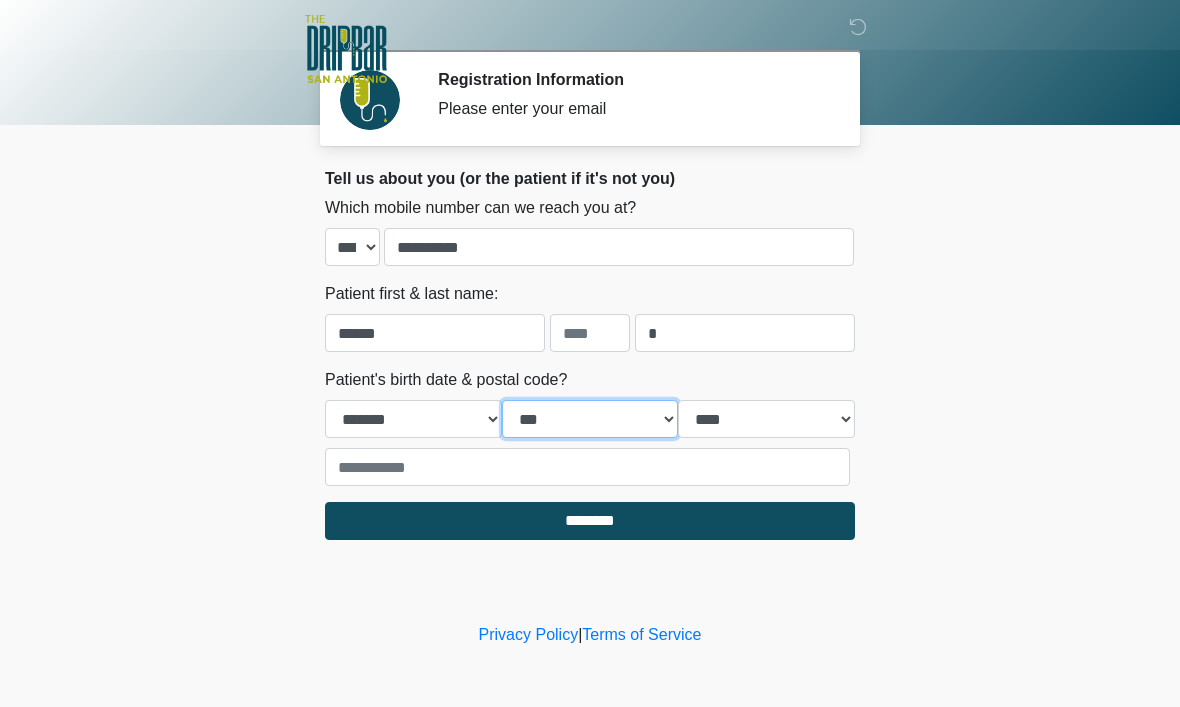 click on "***
*
*
*
*
*
*
*
*
*
**
**
**
**
**
**
**
**
**
**
**
**
**
**
**
**
**
**
**
**
**
**" at bounding box center [590, 419] 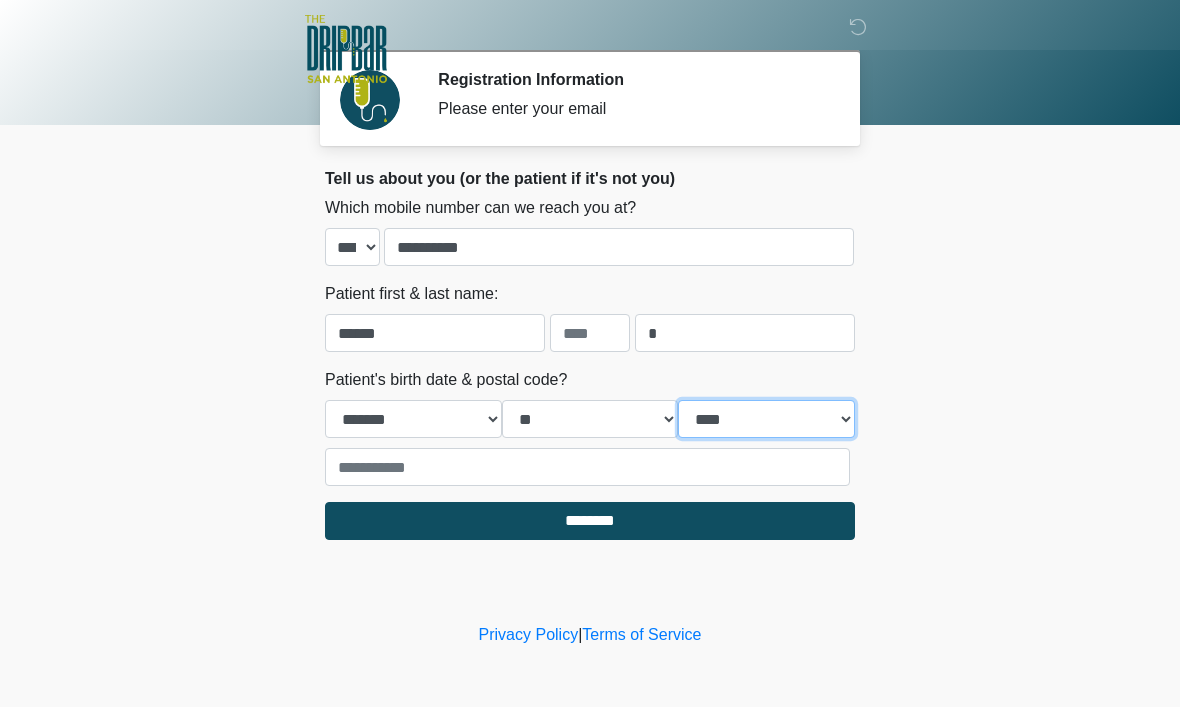 click on "****
****
****
****
****
****
****
****
****
****
****
****
****
****
****
****
****
****
****
****
****
****
****
****
****
****
****
****
****
****
****
****
****
****
****
****
****
****
****
****
****
****
****
****
****
****
****
****
****
****
****
****
****
****
****
****
****
****
****
****
****
****
****
****
****
****
****
****
****
****
****
****
****
****
****
****
****
****
****
****
****
****
****
****
****
****
****
****
****
****
****
****
****
****
****
****
****
****
****
****
****
****" at bounding box center [766, 419] 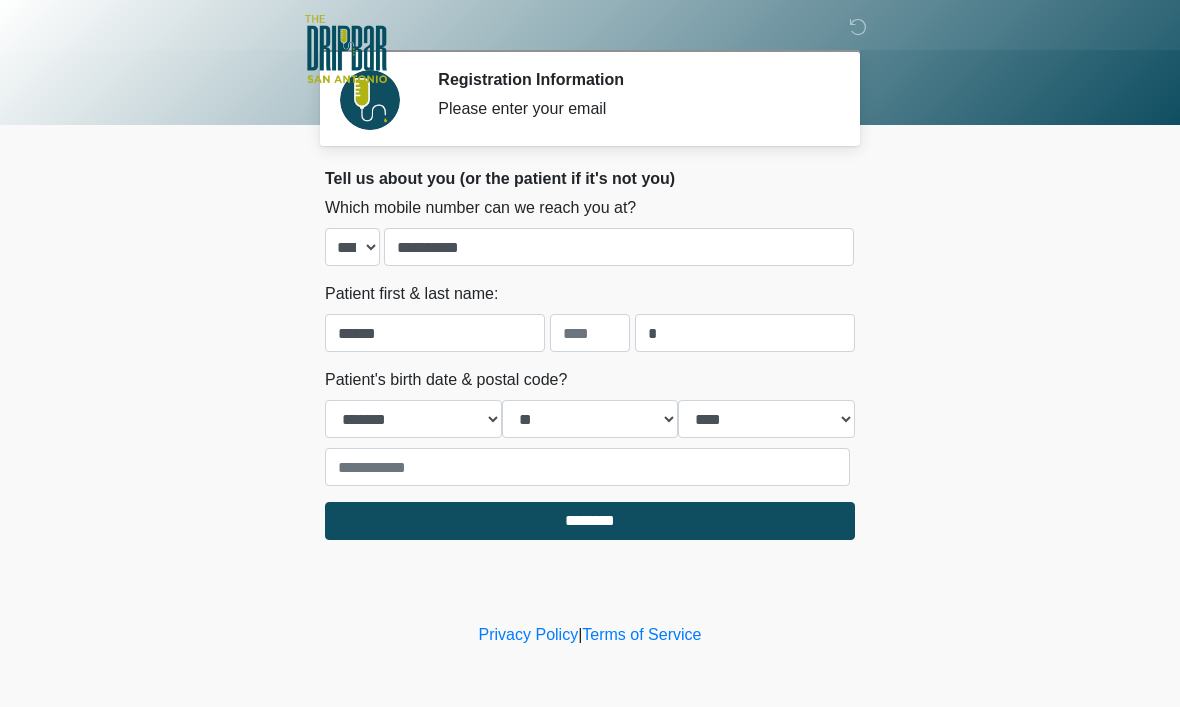 click on "********" at bounding box center (590, 521) 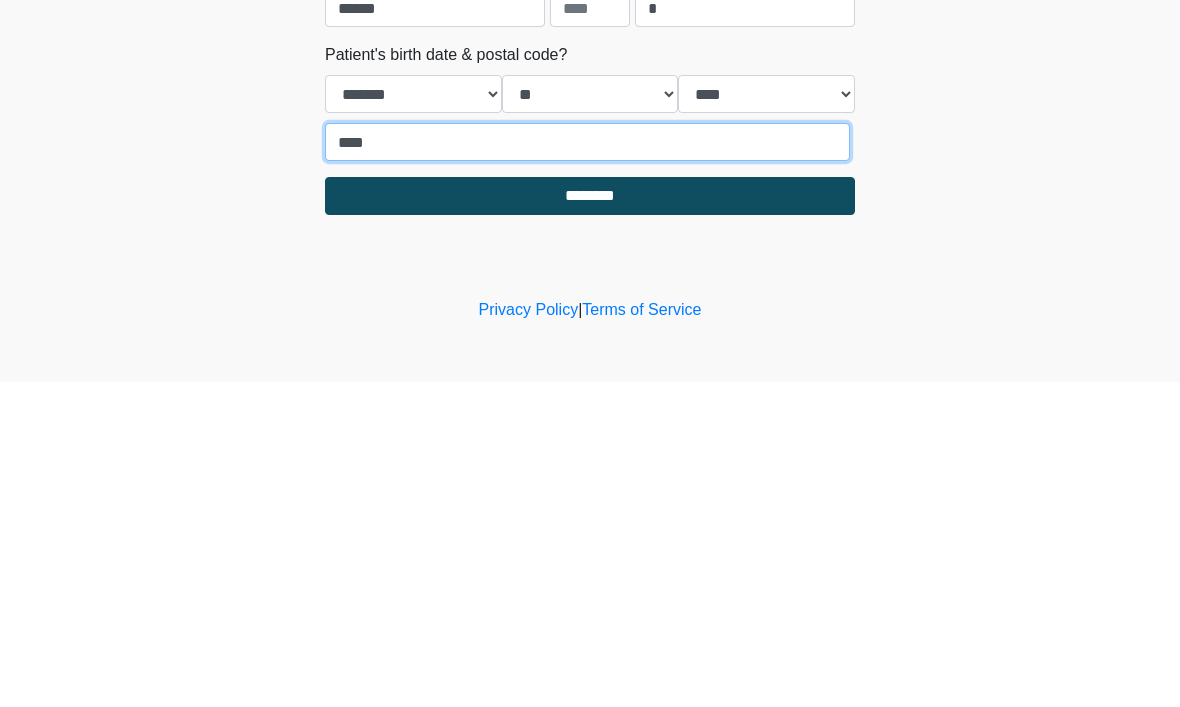 type on "****" 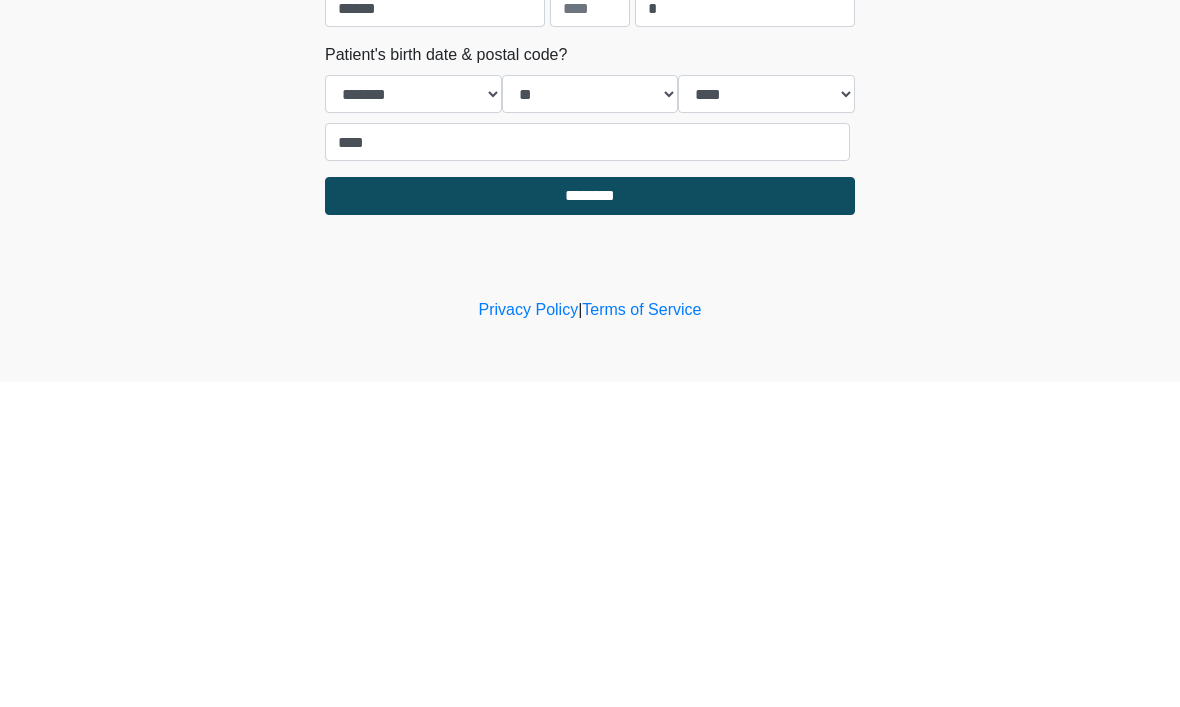 click on "********" at bounding box center [590, 521] 